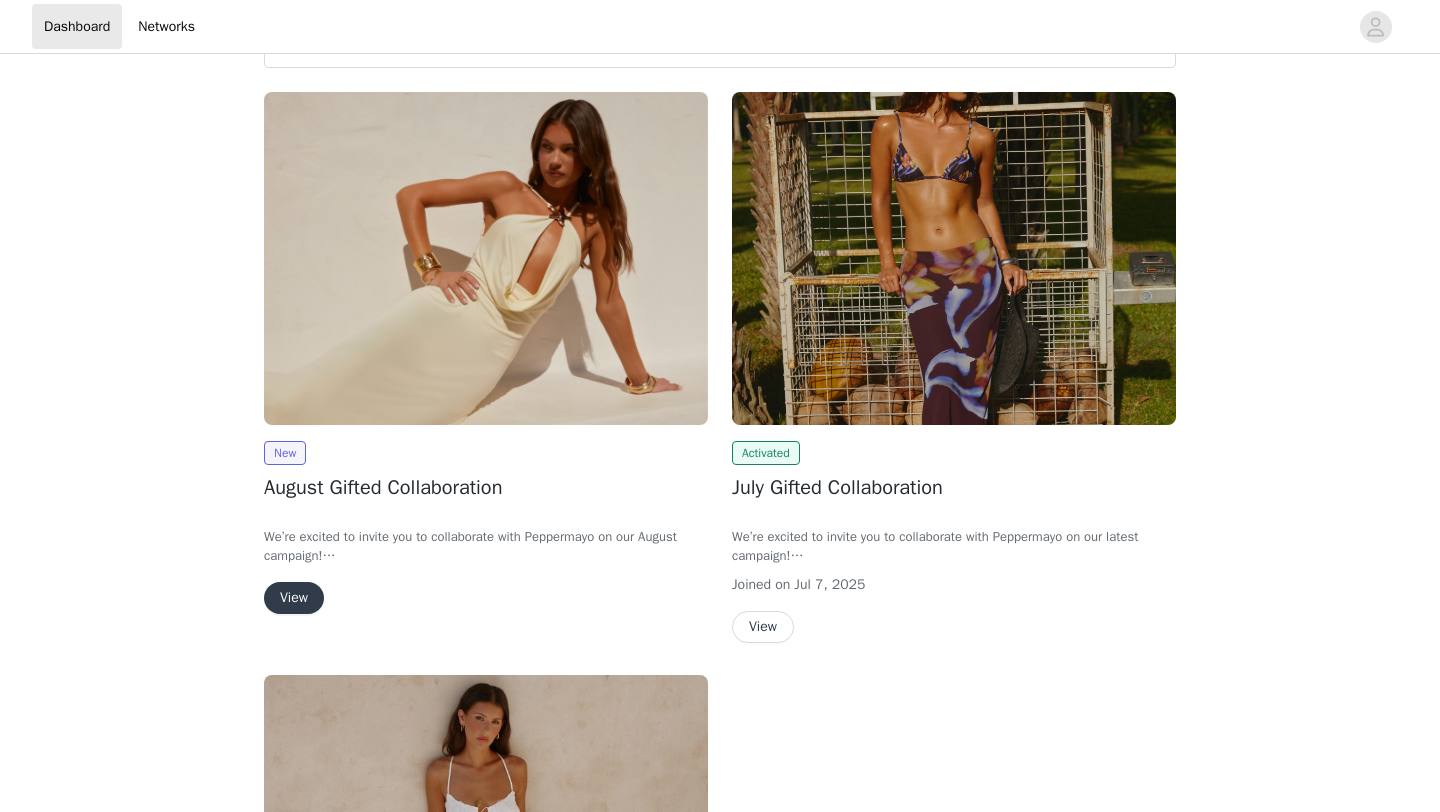 scroll, scrollTop: 120, scrollLeft: 0, axis: vertical 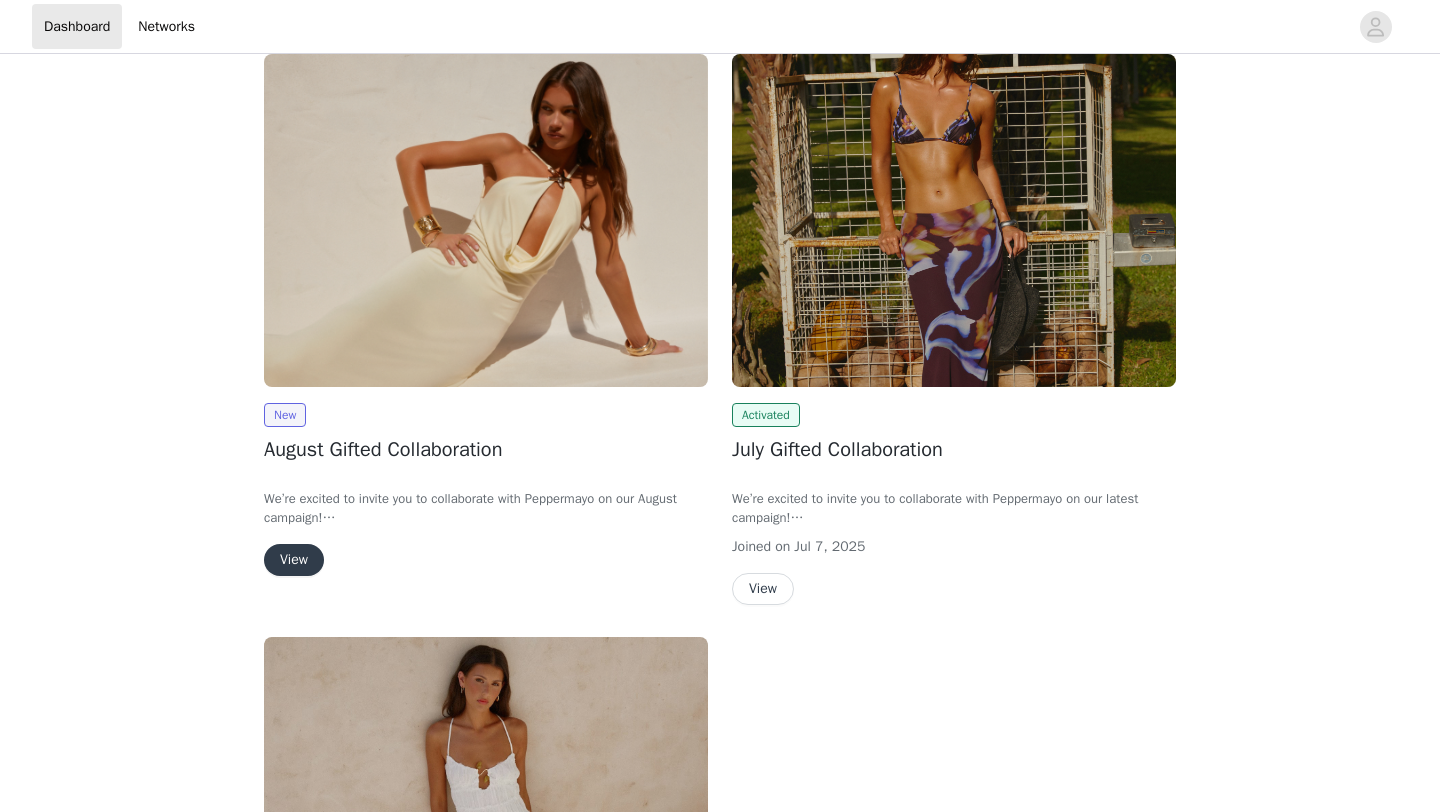 click on "View" at bounding box center [294, 560] 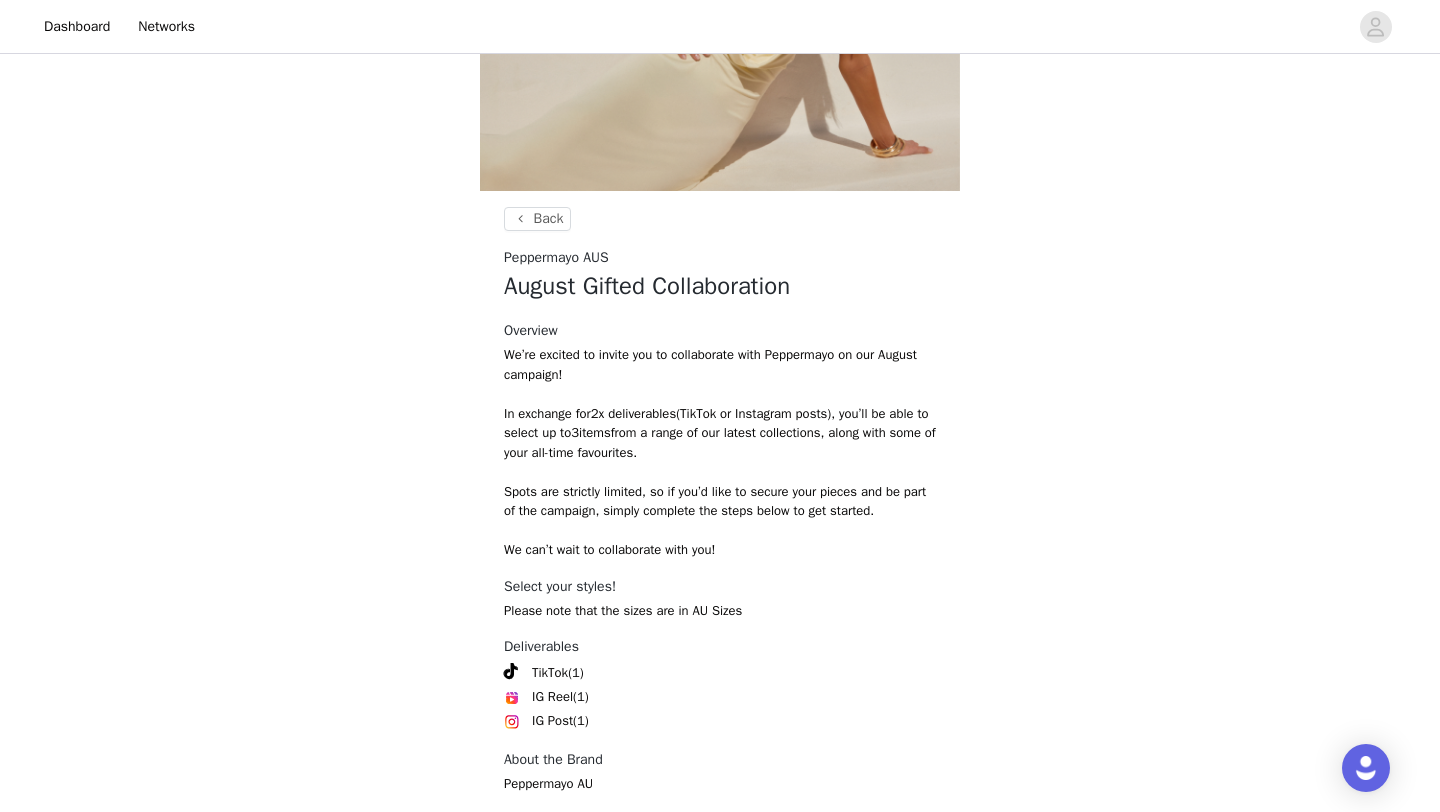 scroll, scrollTop: 344, scrollLeft: 0, axis: vertical 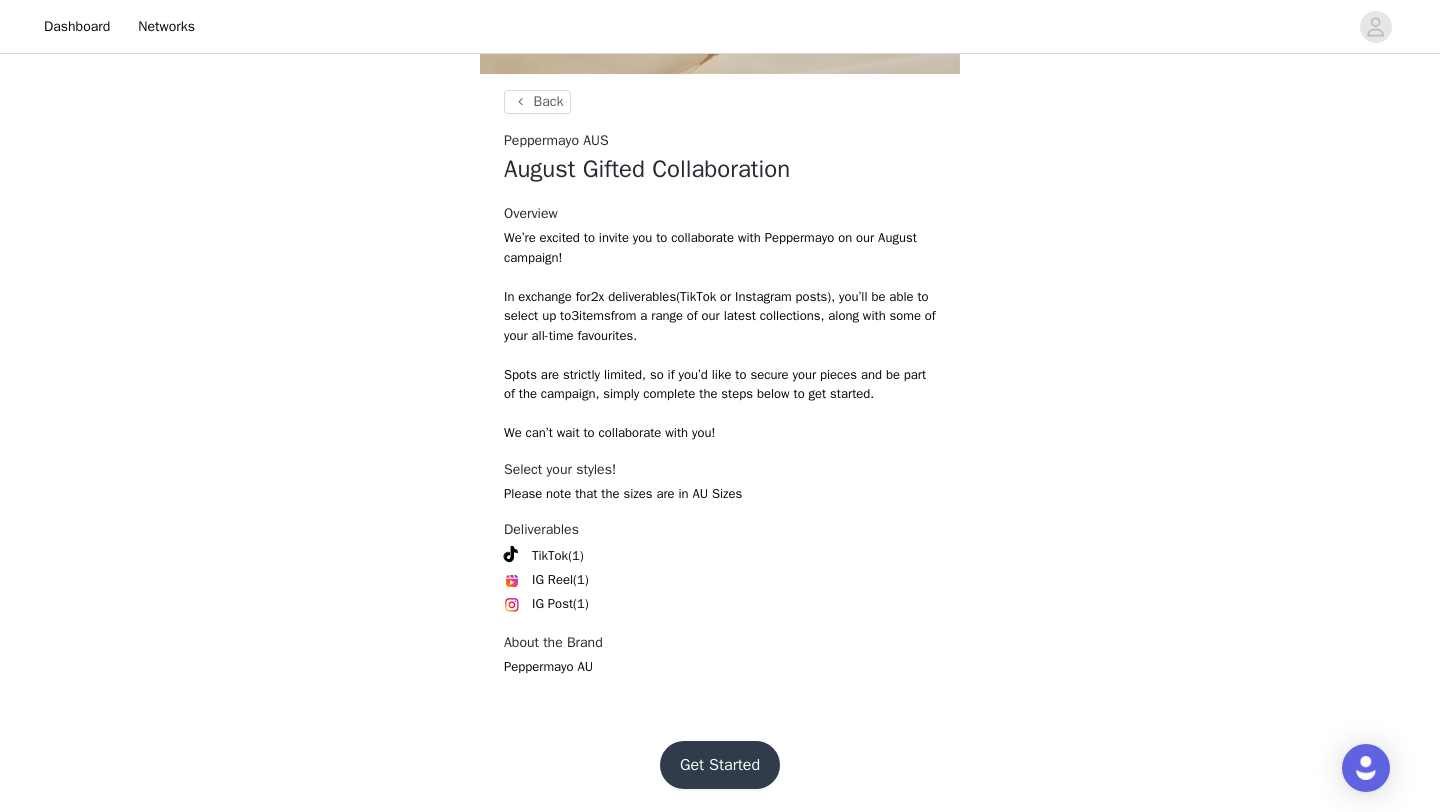 click on "Get Started" at bounding box center [720, 765] 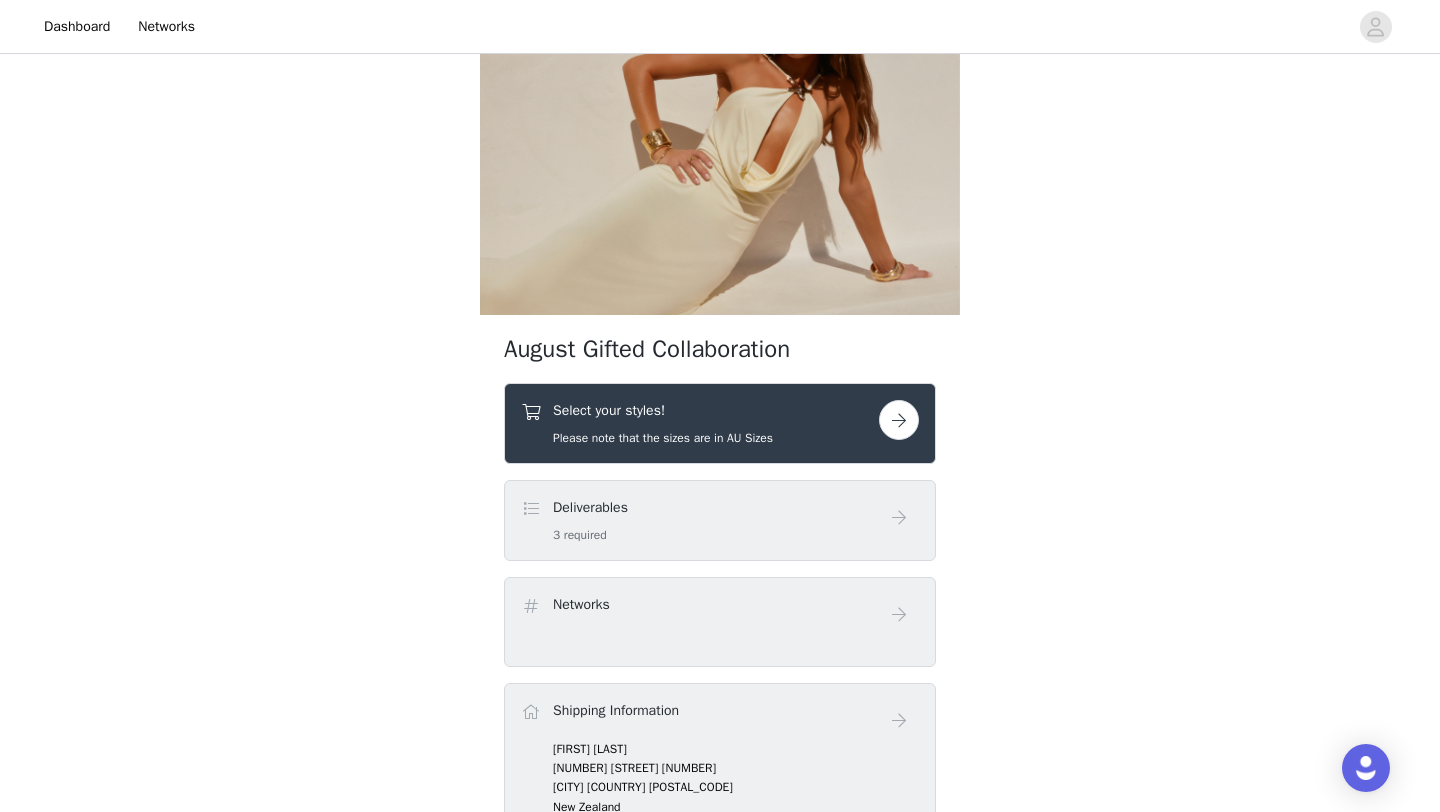 scroll, scrollTop: 127, scrollLeft: 0, axis: vertical 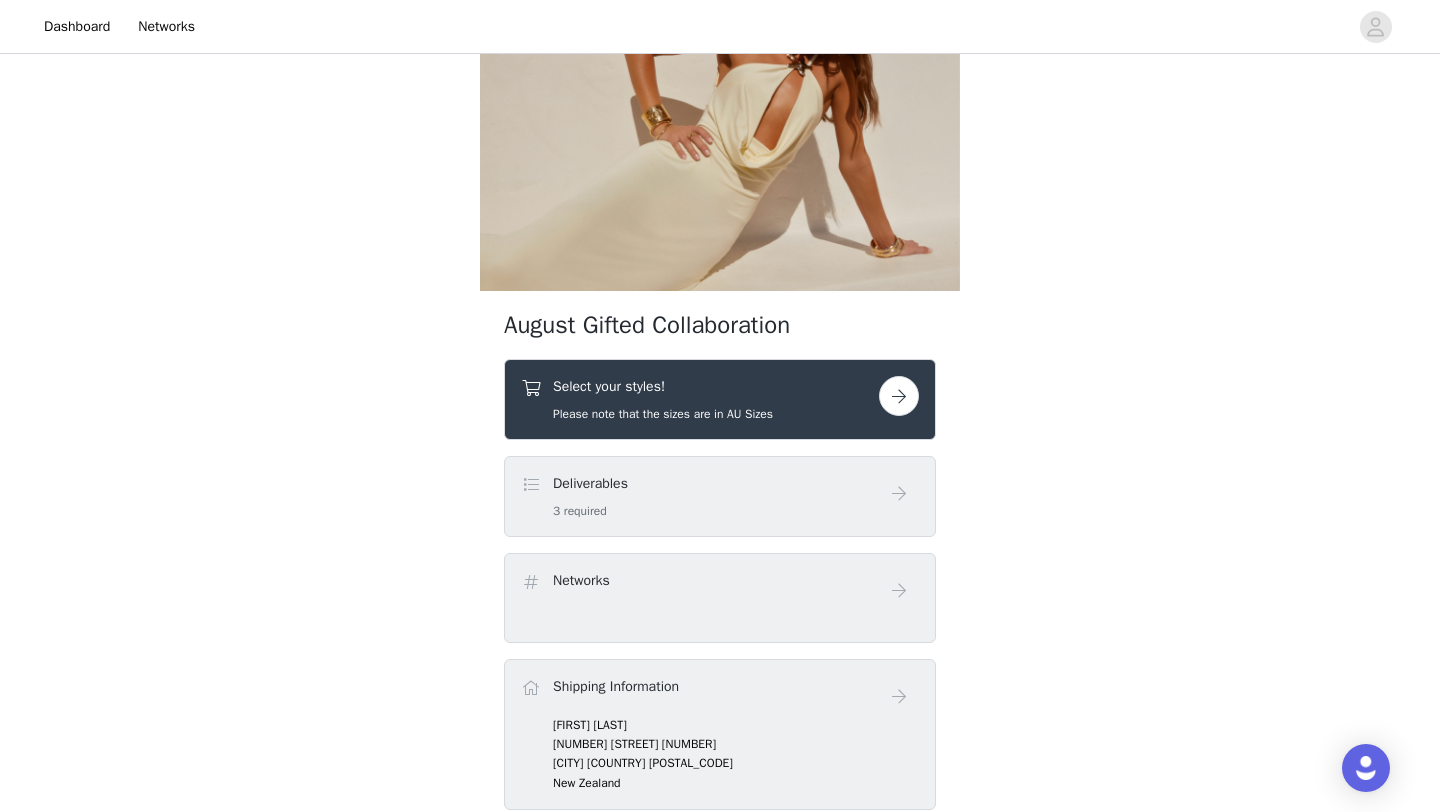 click on "Deliverables   3 required" at bounding box center [700, 496] 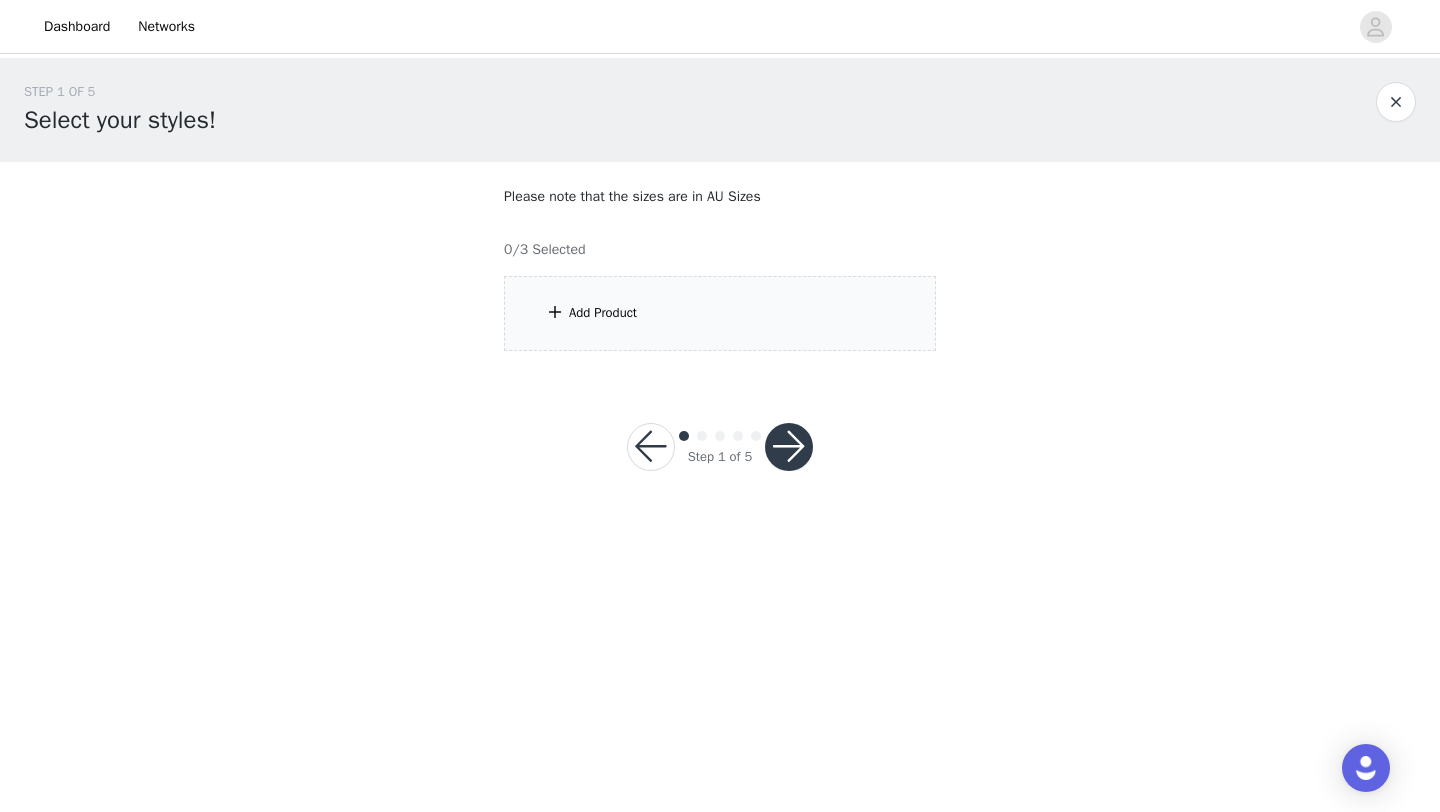 click on "Please note that the sizes are in AU Sizes       0/3 Selected           Add Product" at bounding box center (720, 268) 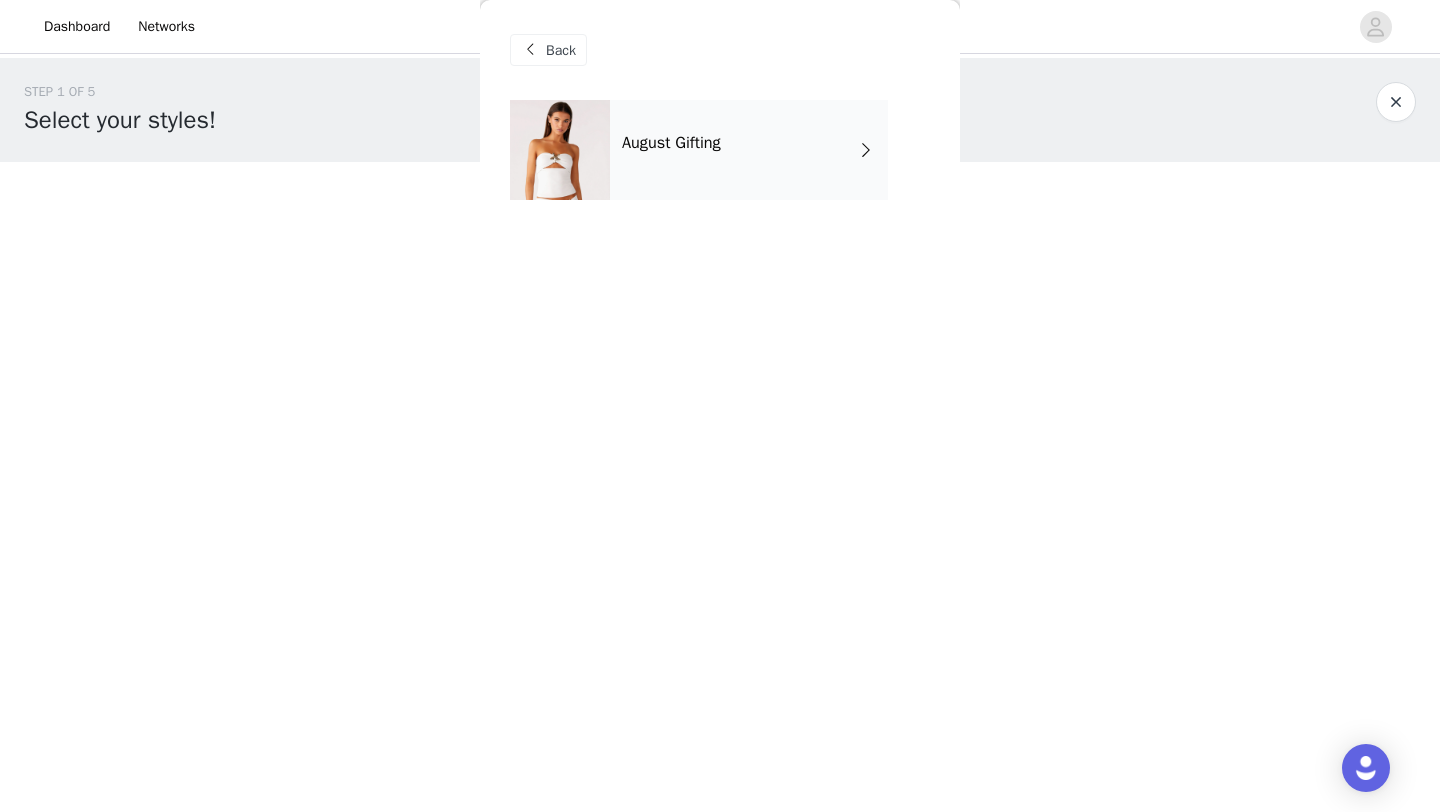 click on "August Gifting" at bounding box center (671, 143) 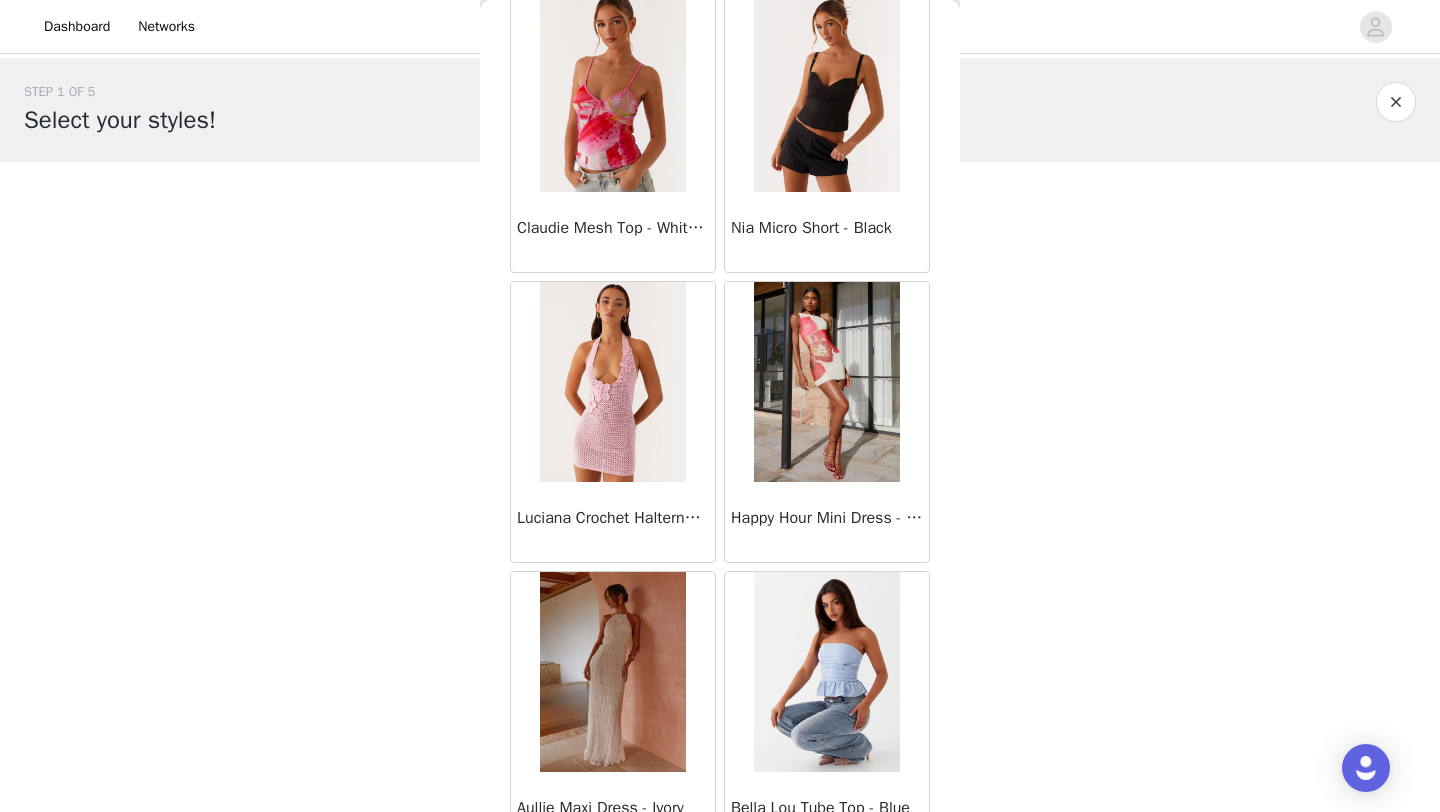 scroll, scrollTop: 2248, scrollLeft: 0, axis: vertical 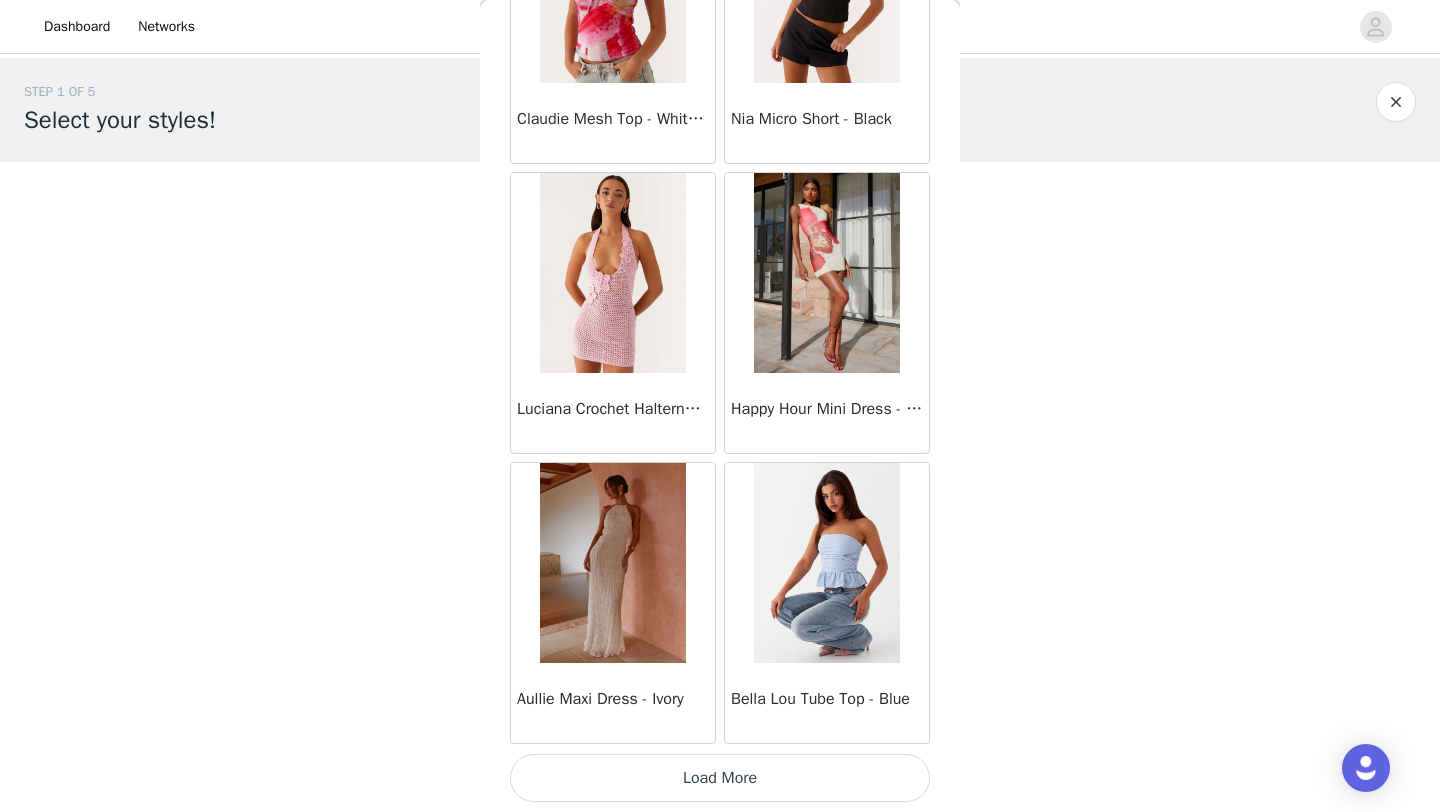 click on "Load More" at bounding box center (720, 778) 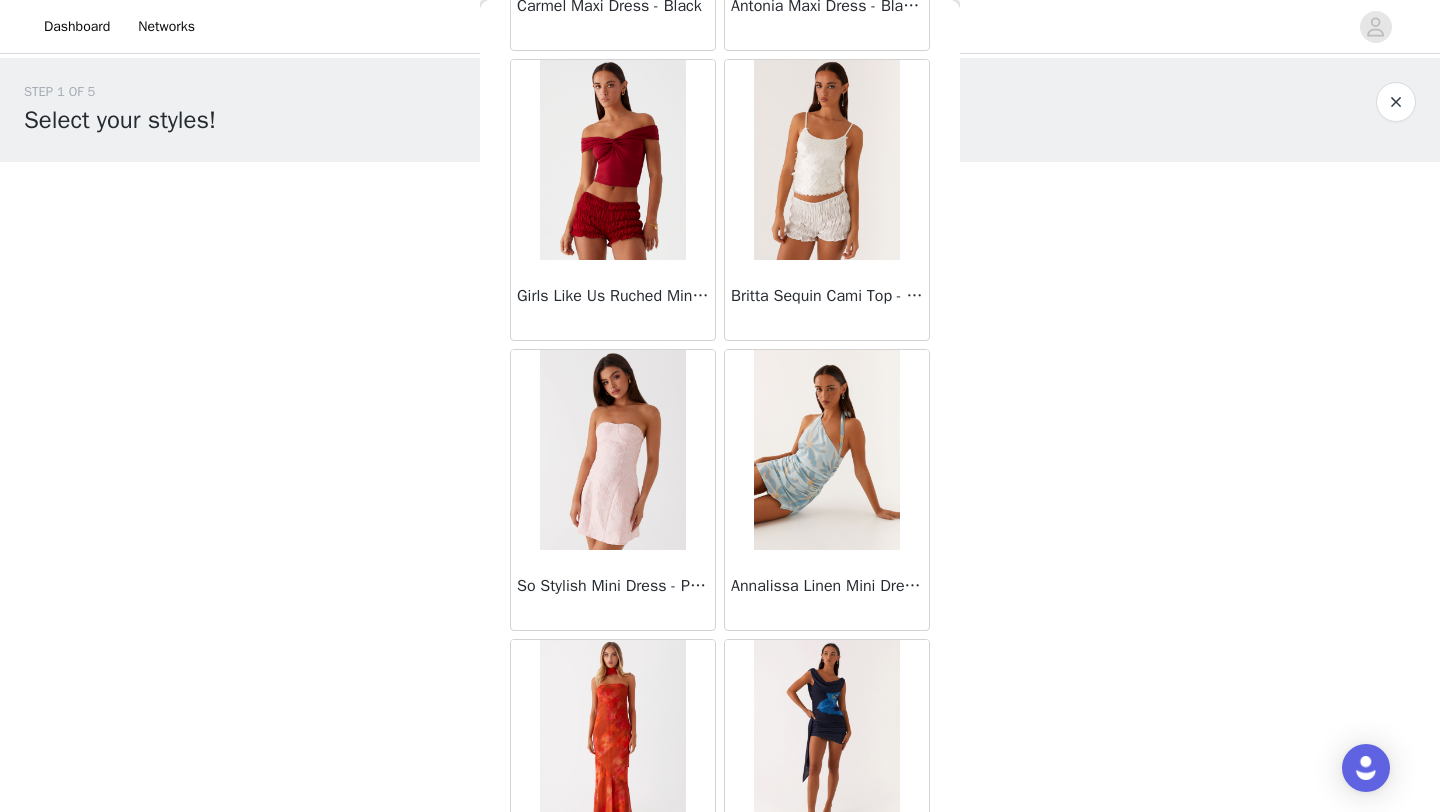 scroll, scrollTop: 5148, scrollLeft: 0, axis: vertical 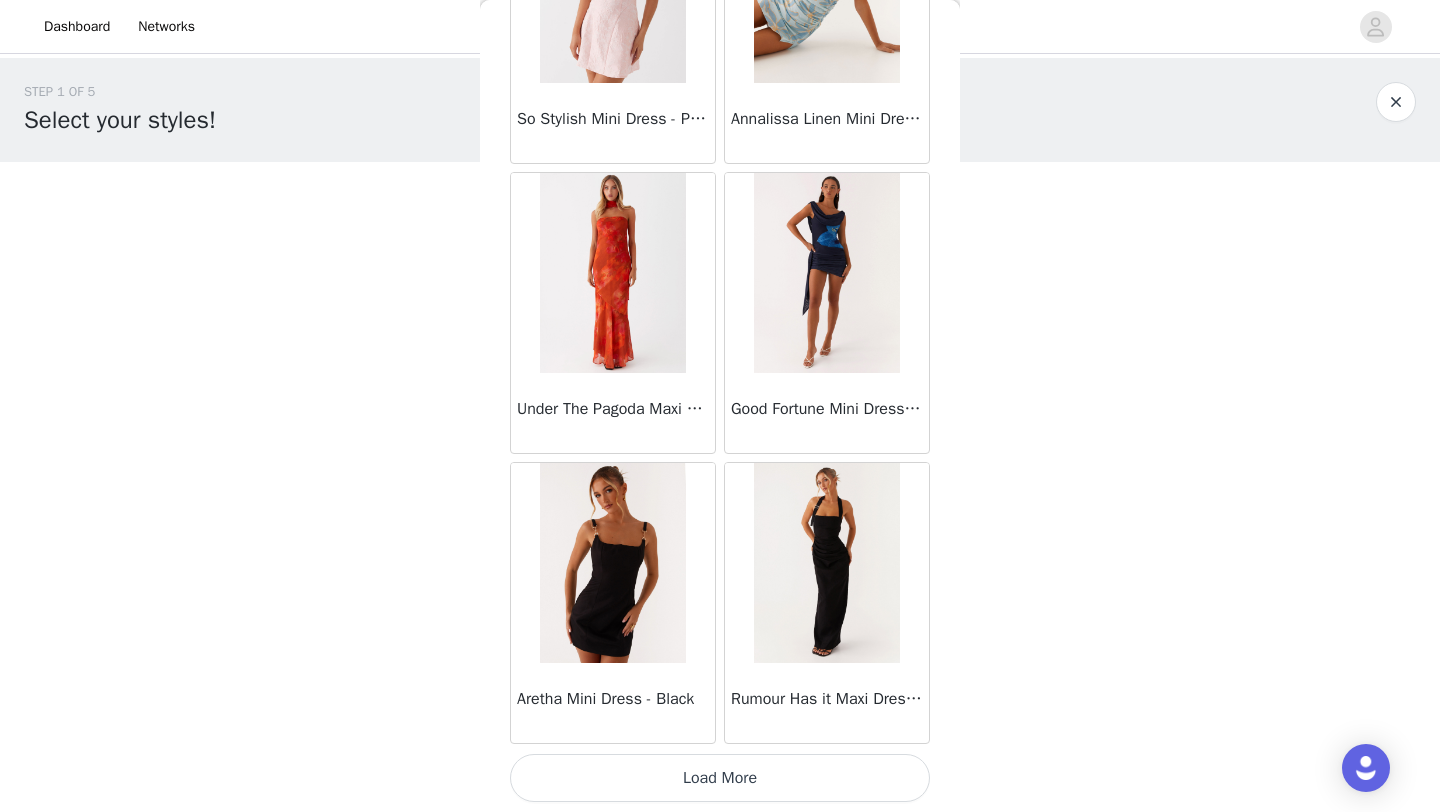 click on "Sweetpea Mini Dress - Yellow       Manifest Mini Dress - Amber       Raquel Off Shoulder Long Sleeve Top - Pink       Julianna Linen Mini Dress - Black       Radiate Halterneck Top - Pink       Arden Mesh Mini Dress - White       Cheryl Bustier Halter Top - Cherry Red       Under The Pagoda Maxi Dress - Deep Red Floral       Sweetest Pie T-Shirt - Black Gingham       That Girl Maxi Dress - Pink       Peppermayo Exclusive Heavy Hearted Mini - Black       Songbird Maxi Dress - Blue Black Floral       Viviana Mini Dress - Lavender       Eden Strapless Maxi Dress - Navy       Claudie Mesh Top - White Pink Lilly       Nia Micro Short - Black       Luciana Crochet Halterneck Mini Dress - Pink       Happy Hour Mini Dress - Yellow       Aullie Maxi Dress - Ivory       Bella Lou Tube Top - Blue       Odette Satin Mini Dress - Blue       Talk About Us Maxi Dress - Blue       Odette Satin Mini Dress - Lilac       Bellamy Top - Red Gingham       Field Of Dreams Maxi Dress - Blue Black Floral" at bounding box center (720, -2120) 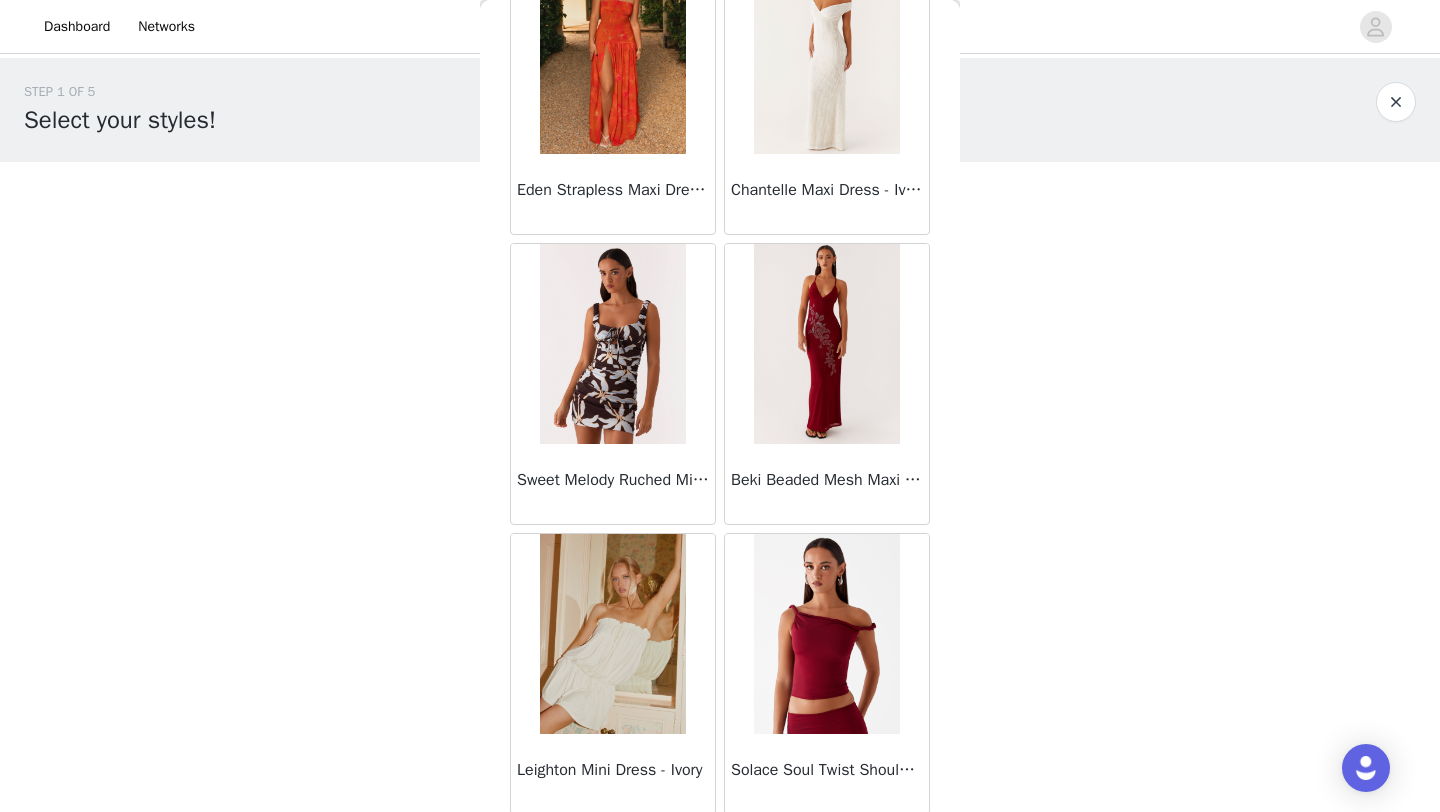 scroll, scrollTop: 8048, scrollLeft: 0, axis: vertical 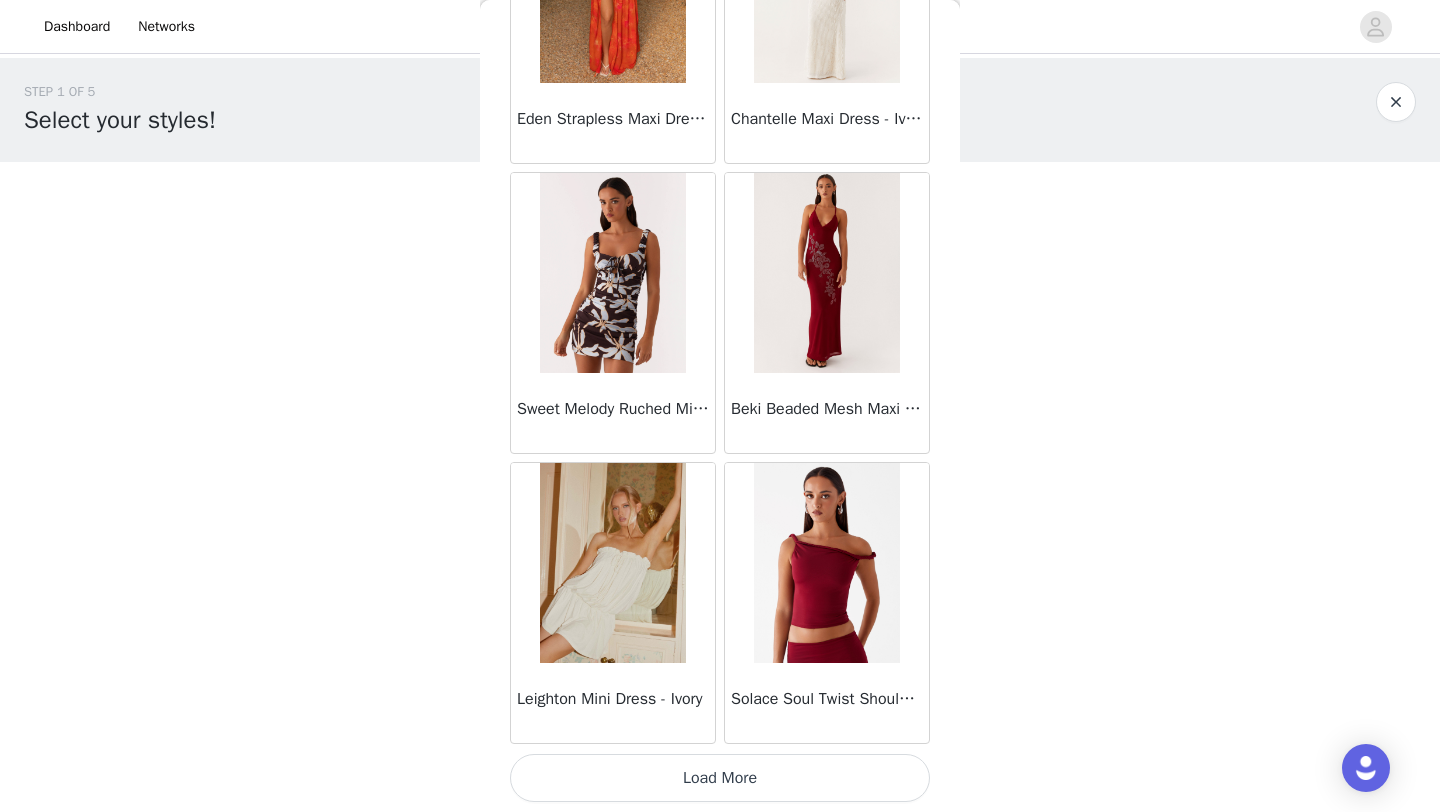 click on "Load More" at bounding box center (720, 778) 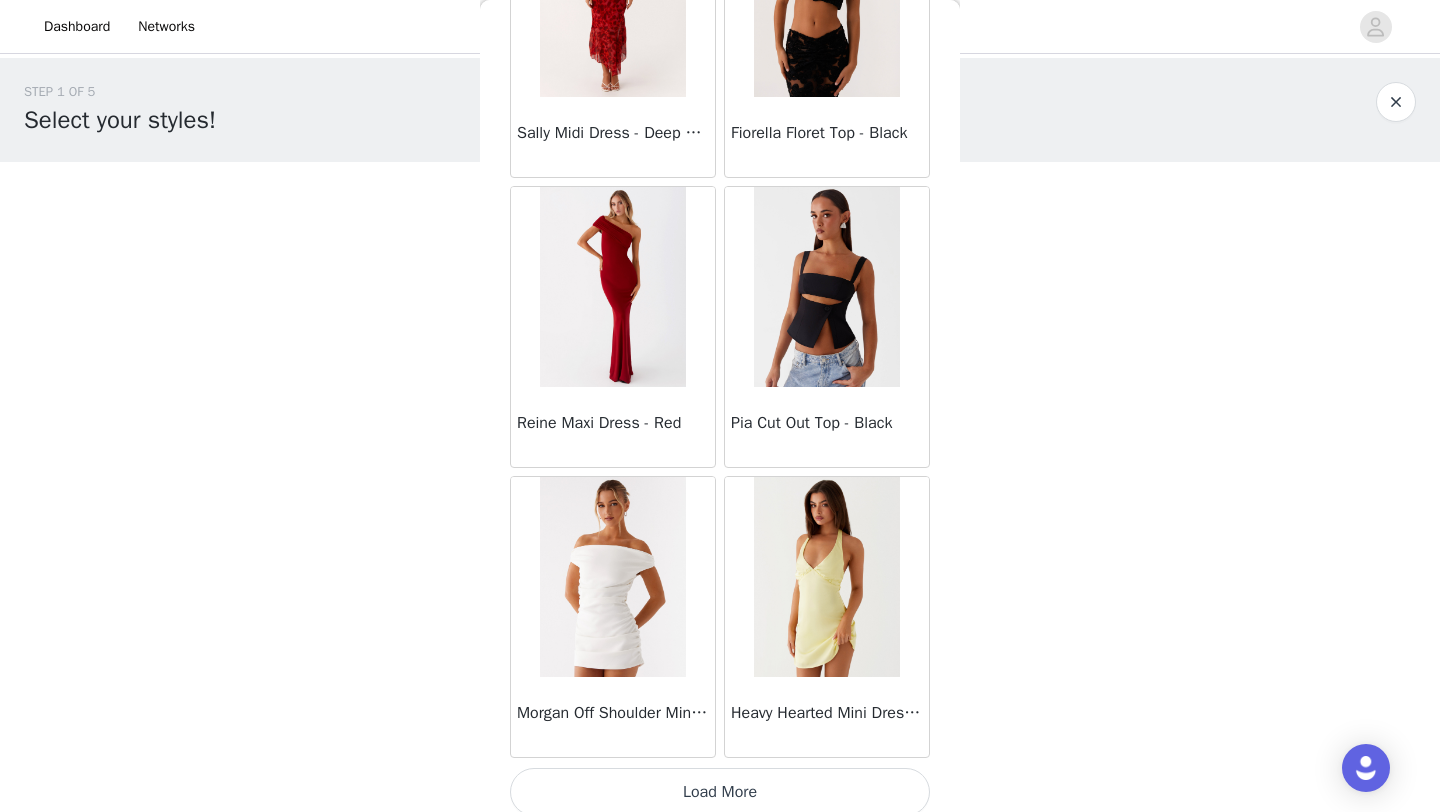 scroll, scrollTop: 10948, scrollLeft: 0, axis: vertical 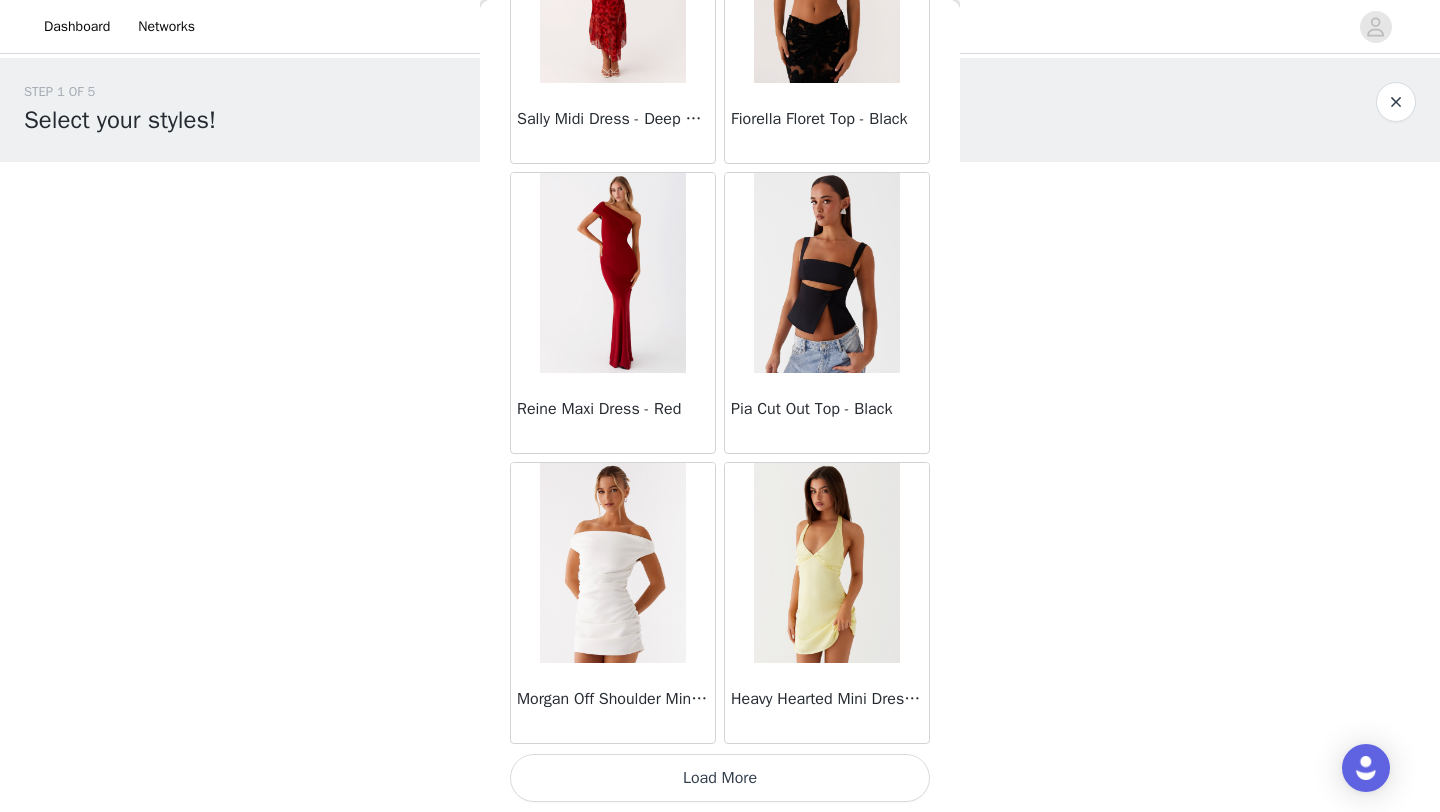 click on "Load More" at bounding box center (720, 778) 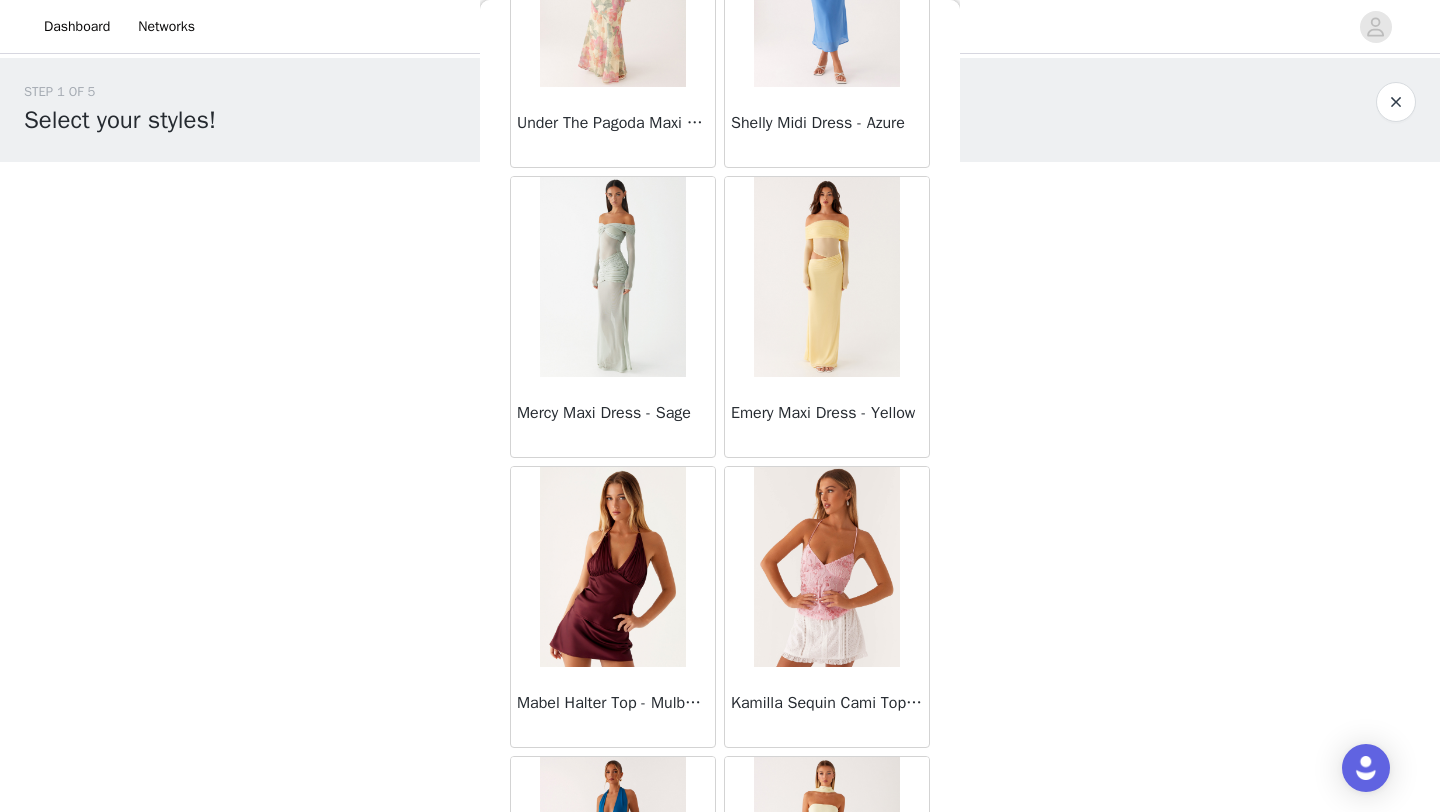 scroll, scrollTop: 13656, scrollLeft: 0, axis: vertical 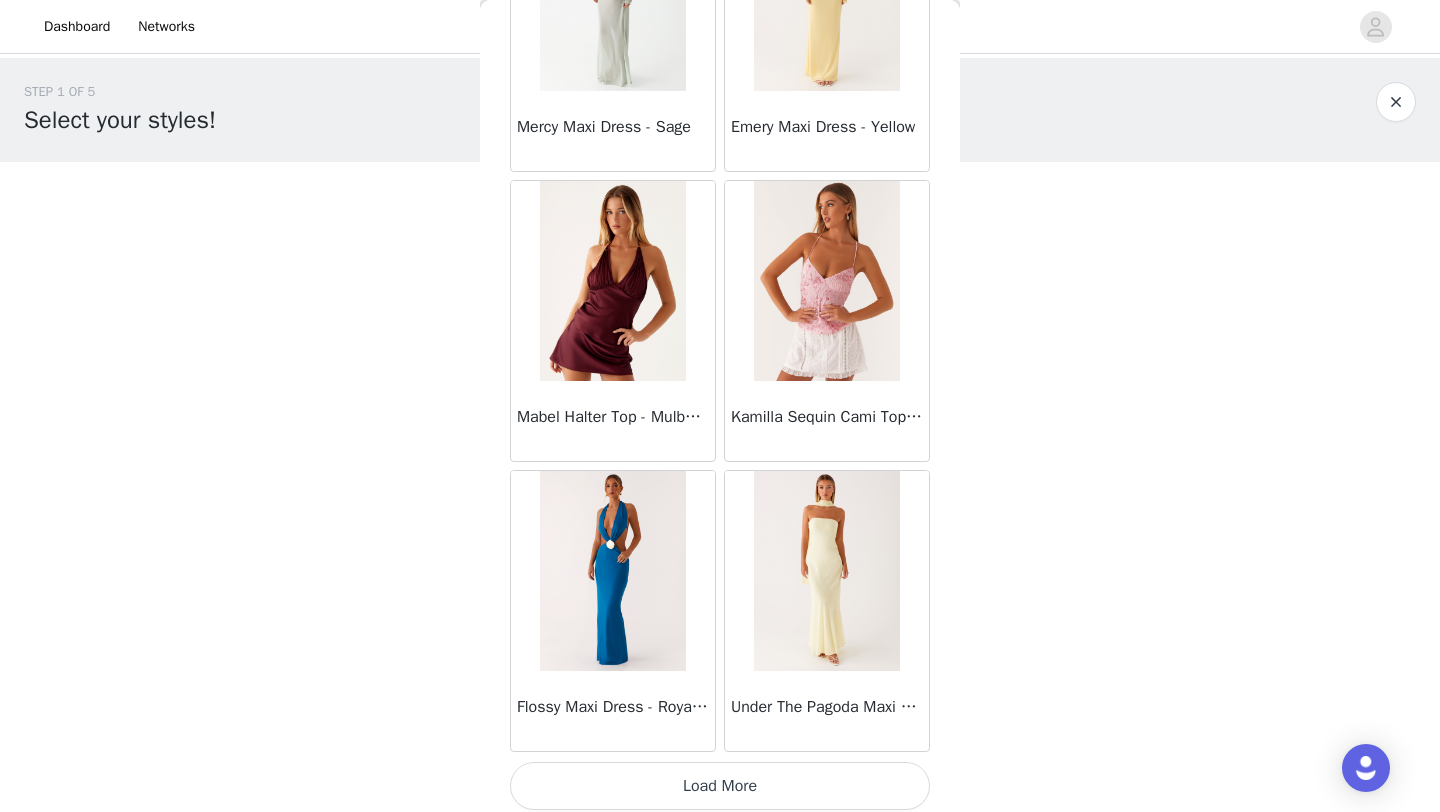 click on "Load More" at bounding box center [720, 786] 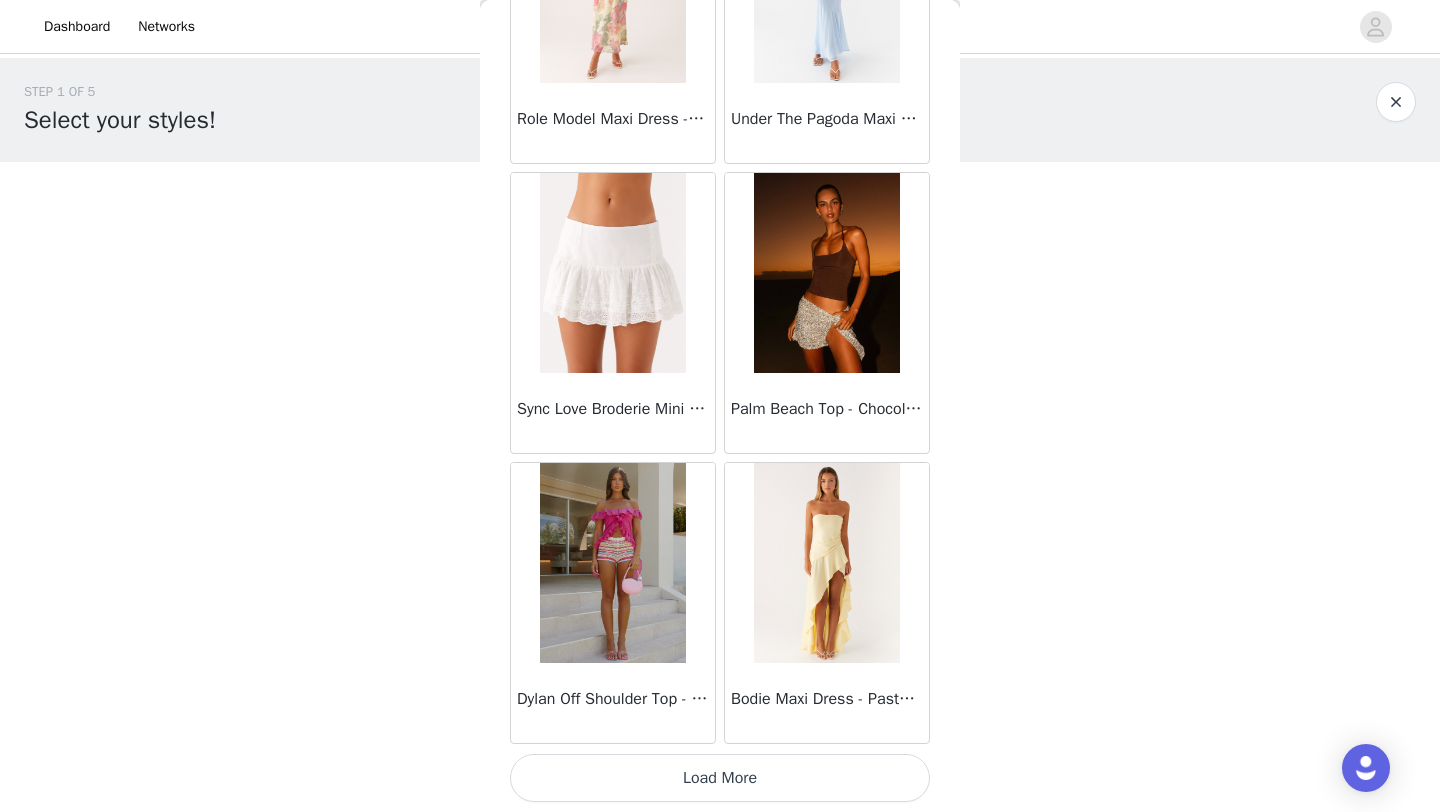 scroll, scrollTop: 16744, scrollLeft: 0, axis: vertical 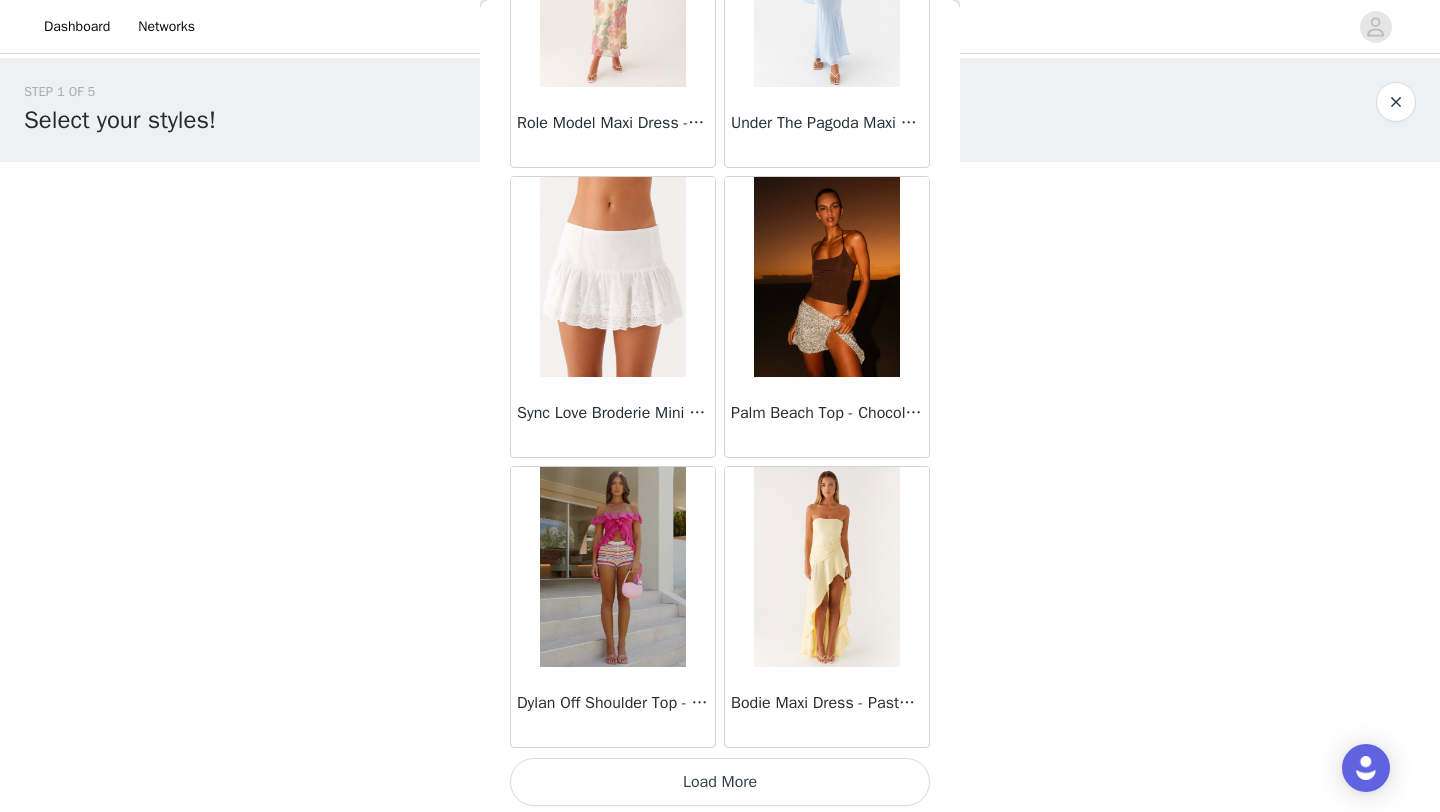 click on "Load More" at bounding box center (720, 782) 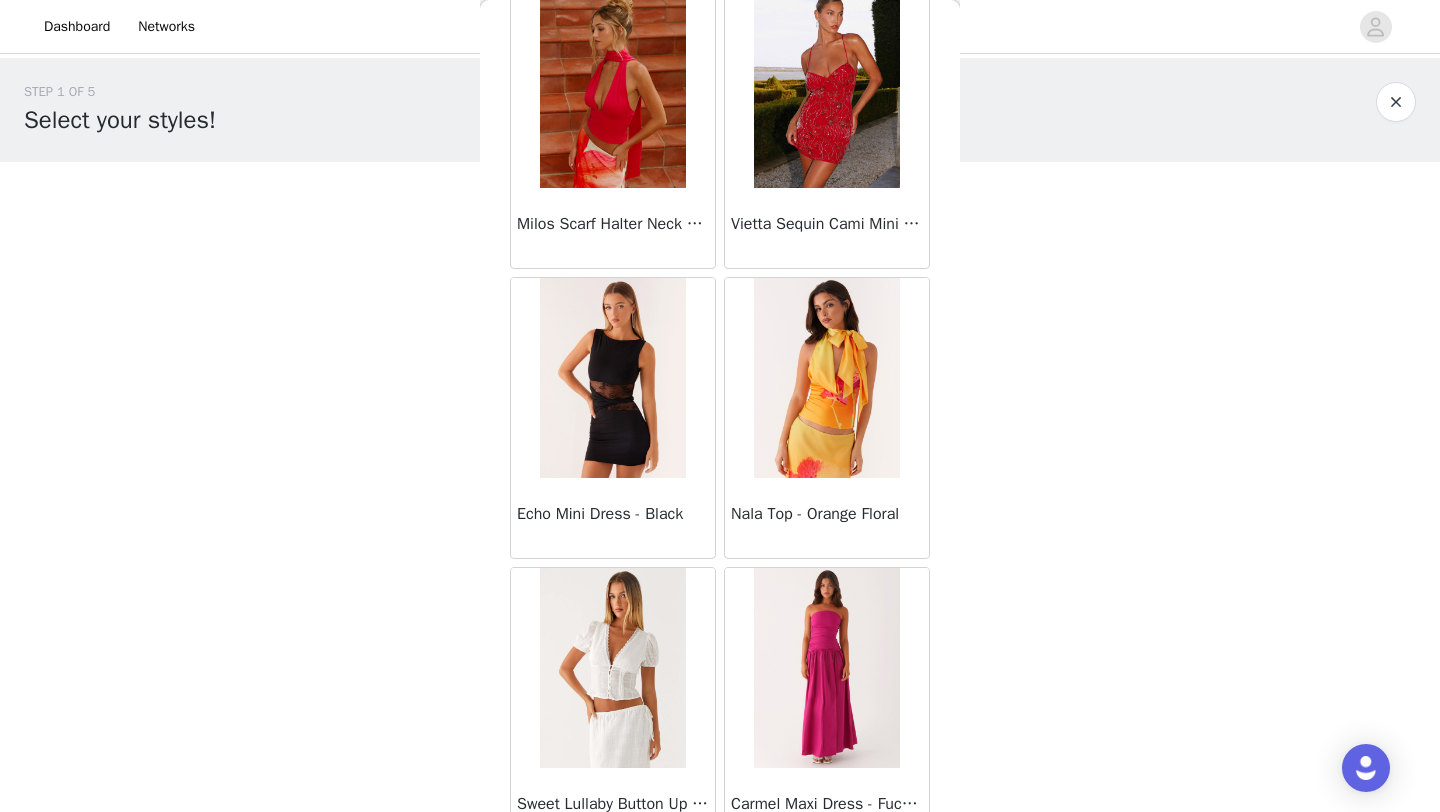 scroll, scrollTop: 19648, scrollLeft: 0, axis: vertical 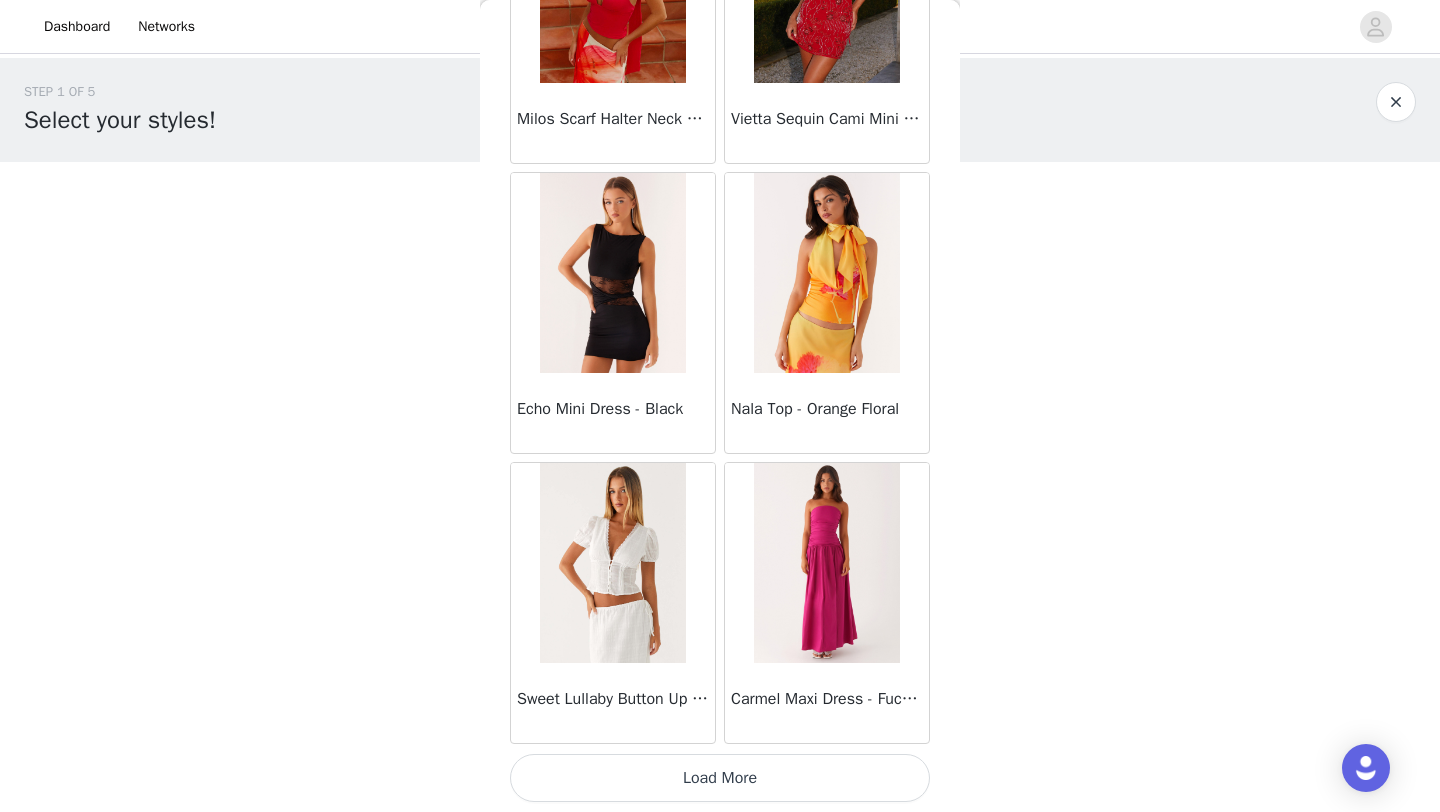 click on "Load More" at bounding box center (720, 778) 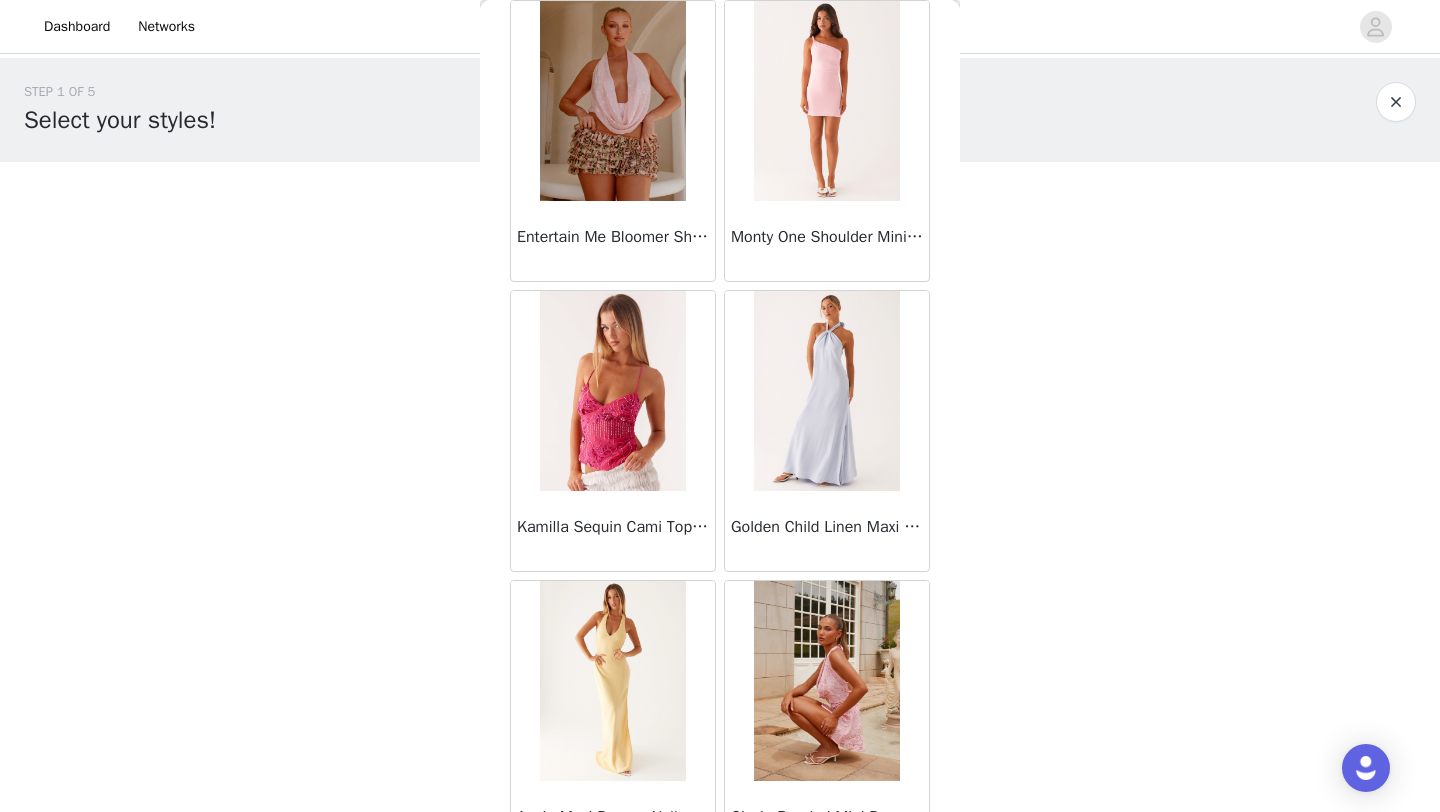 scroll, scrollTop: 22457, scrollLeft: 0, axis: vertical 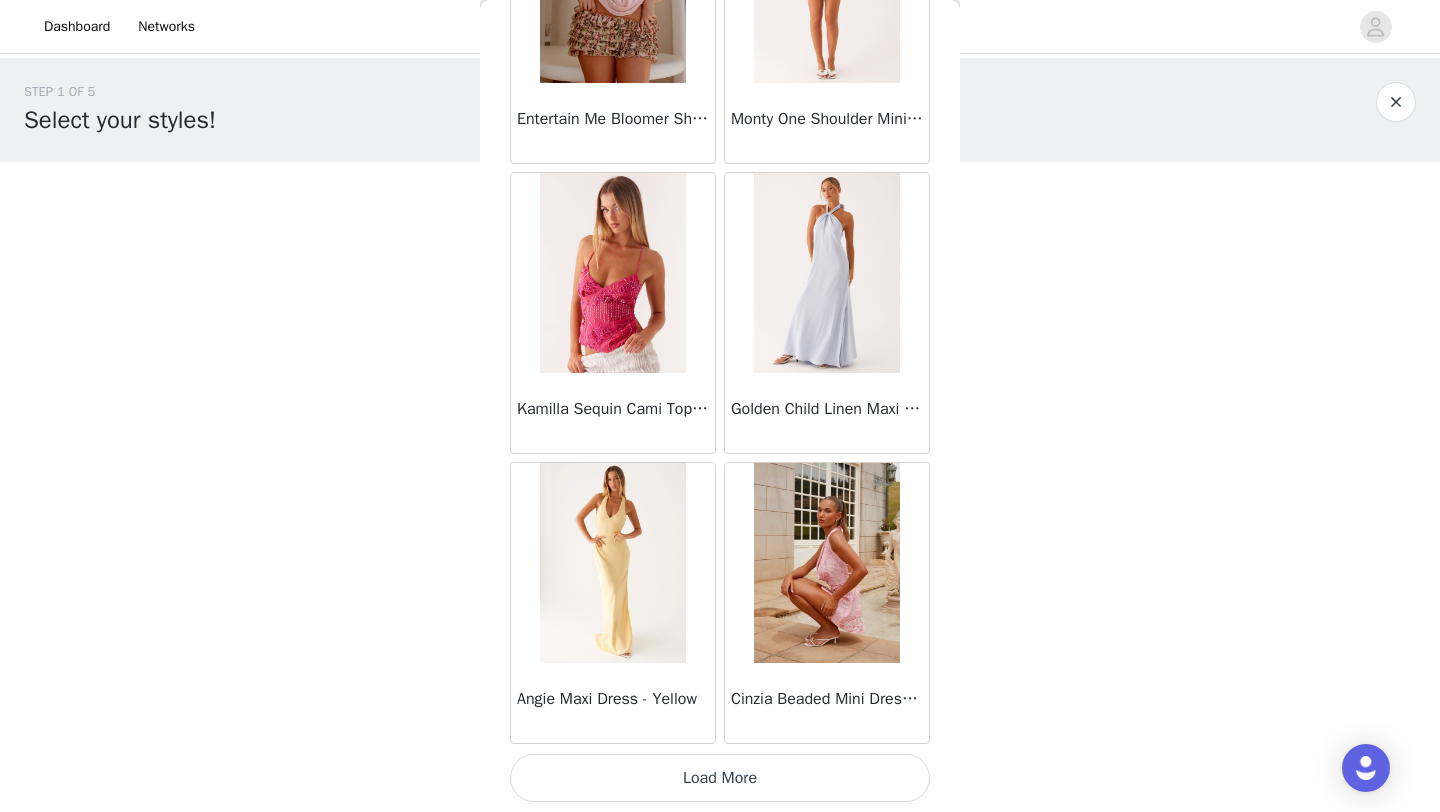 click on "Load More" at bounding box center (720, 778) 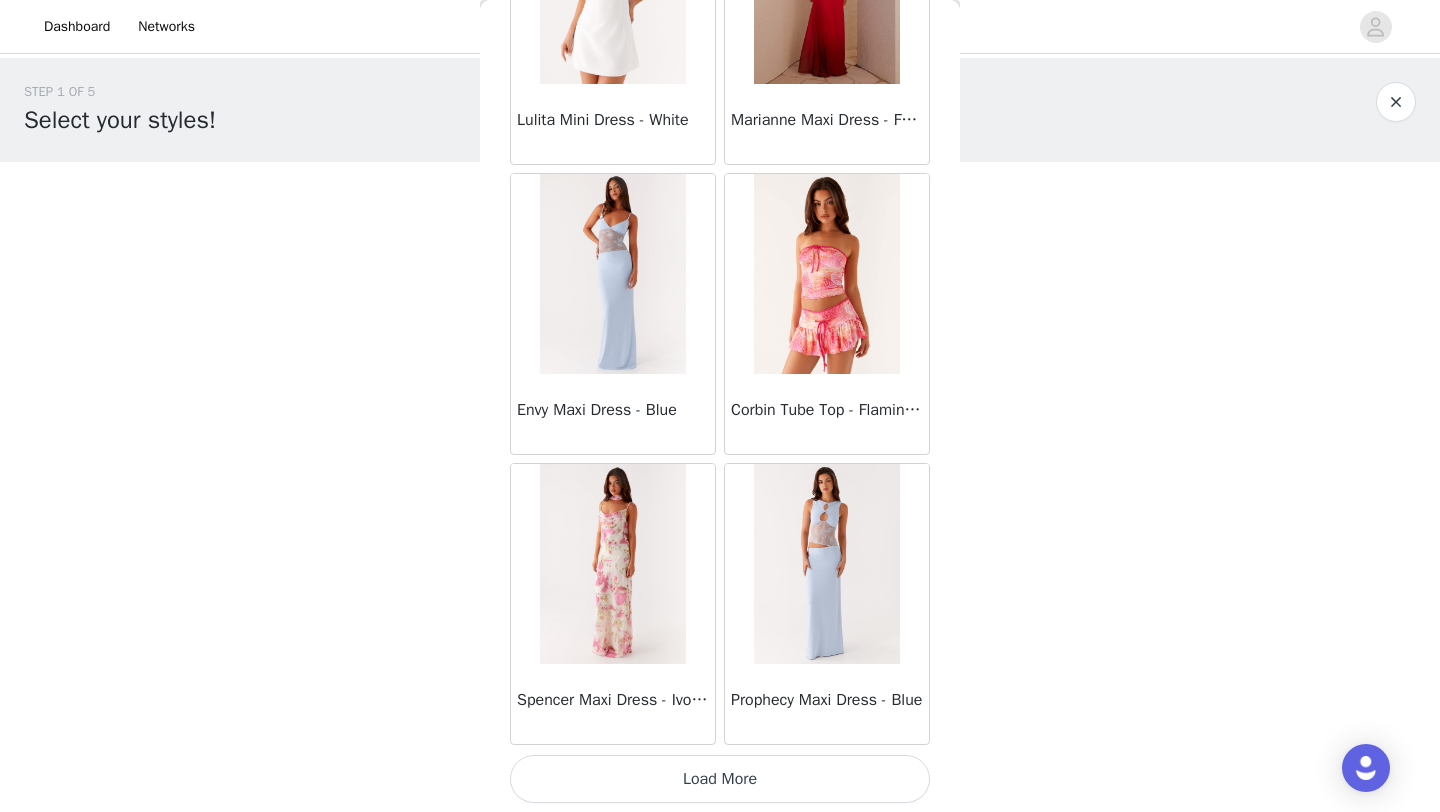 scroll, scrollTop: 25448, scrollLeft: 0, axis: vertical 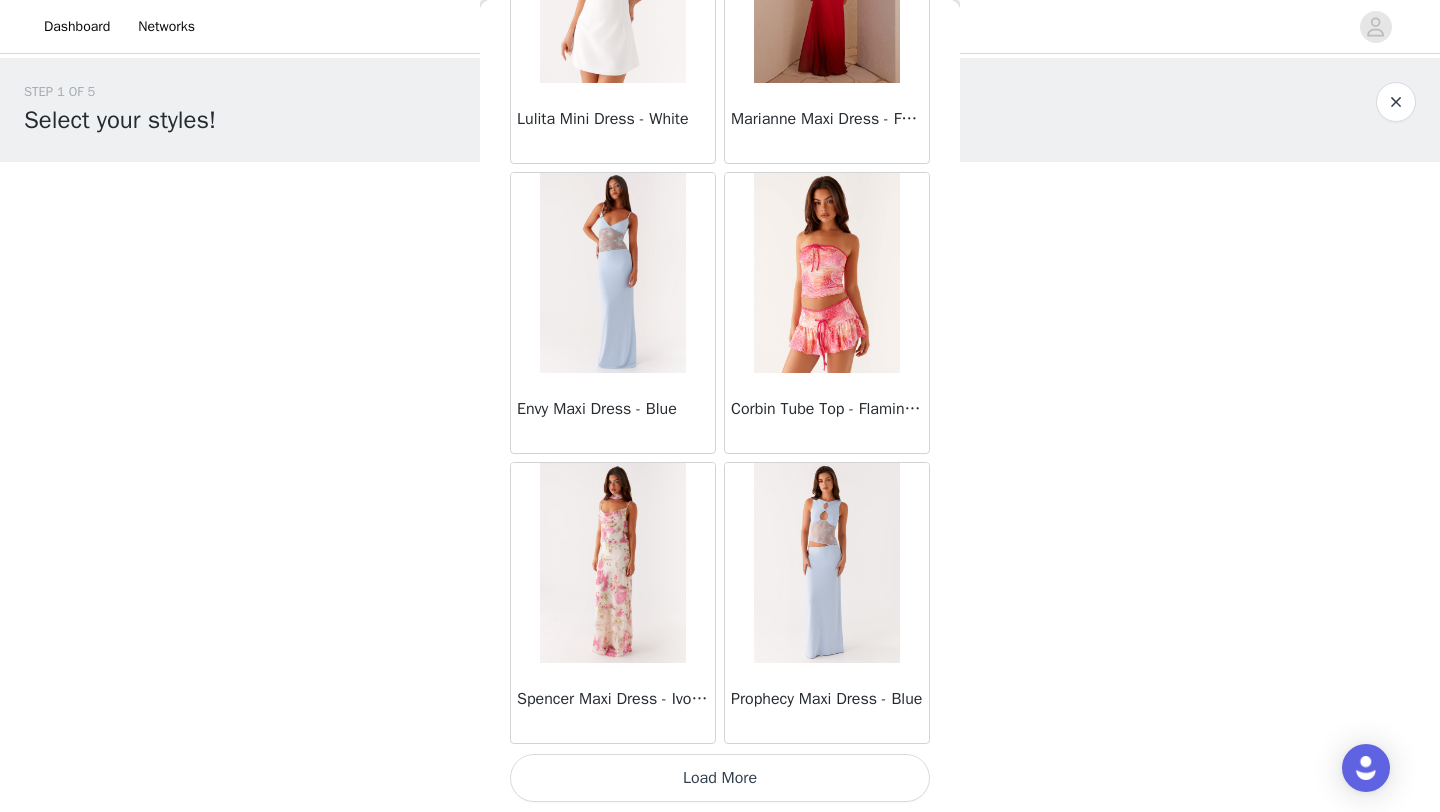 click on "Load More" at bounding box center [720, 778] 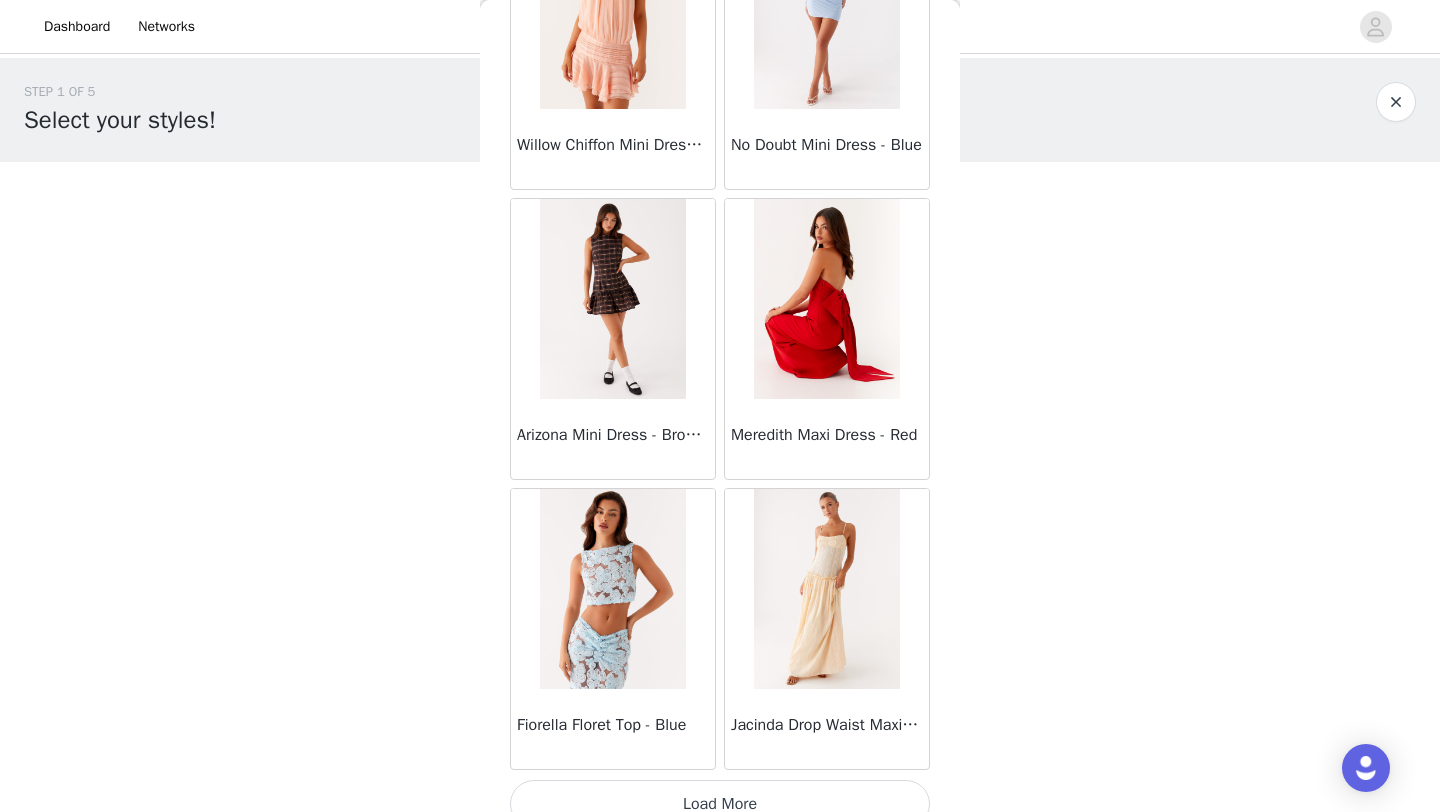 scroll, scrollTop: 28348, scrollLeft: 0, axis: vertical 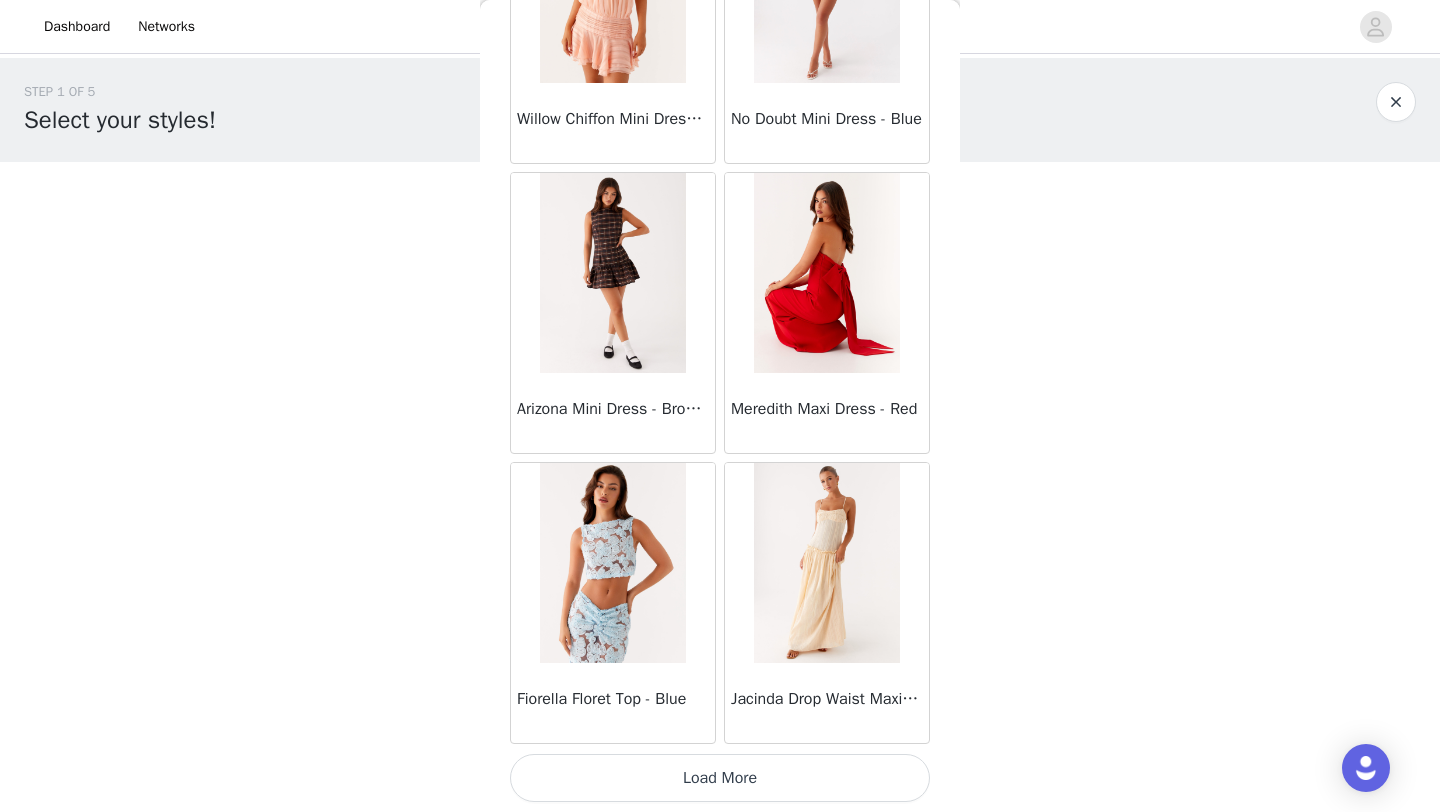 click on "Load More" at bounding box center (720, 778) 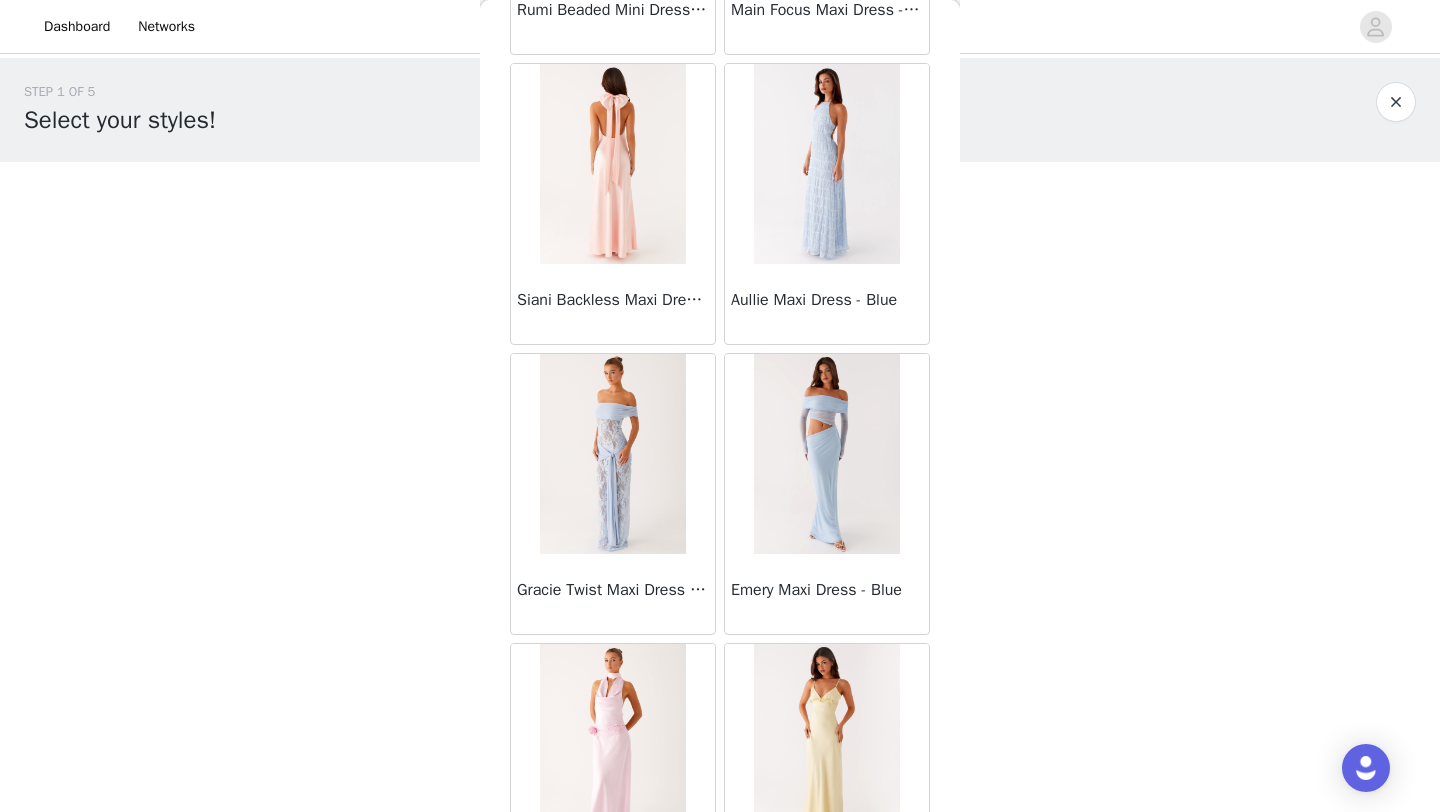 scroll, scrollTop: 31248, scrollLeft: 0, axis: vertical 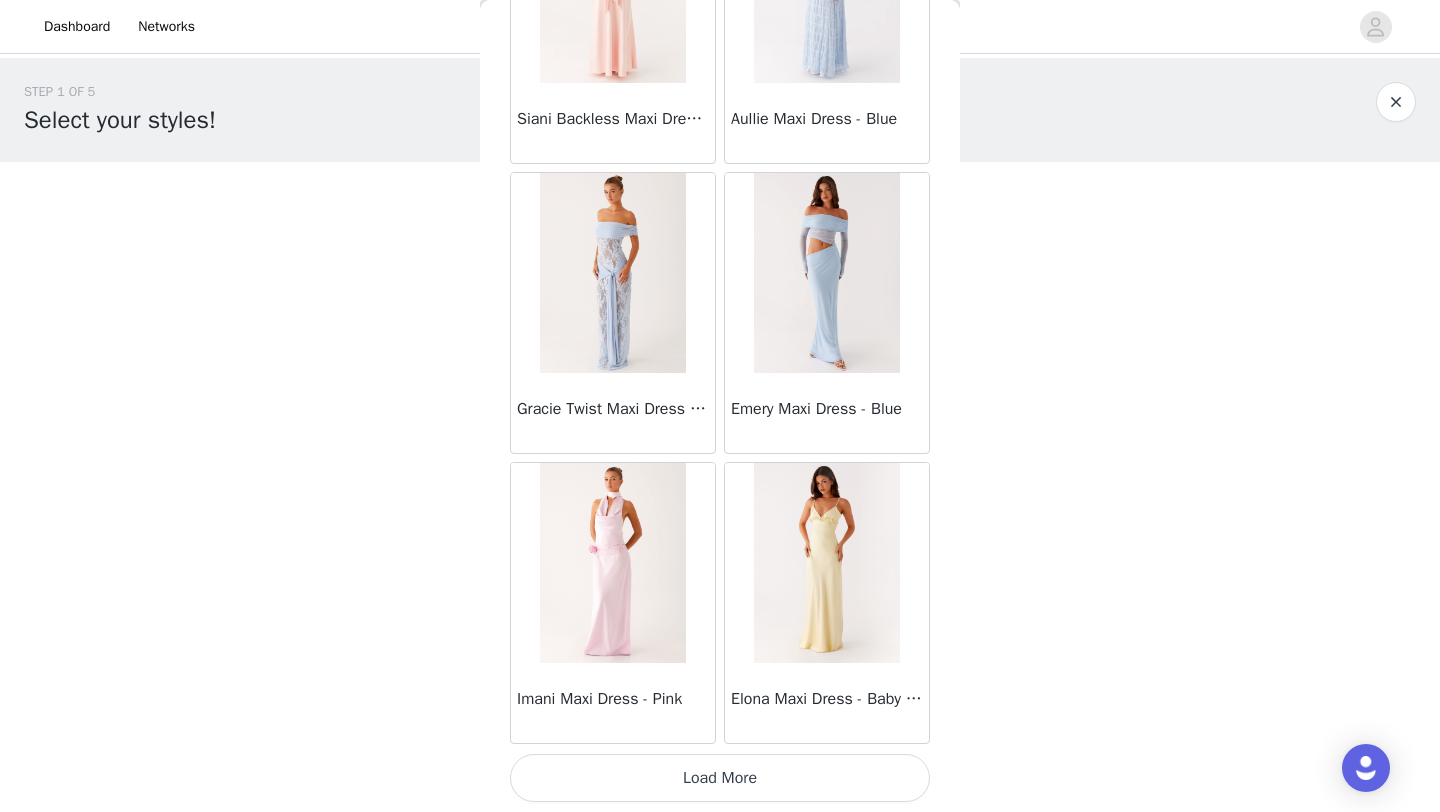 click on "Load More" at bounding box center (720, 778) 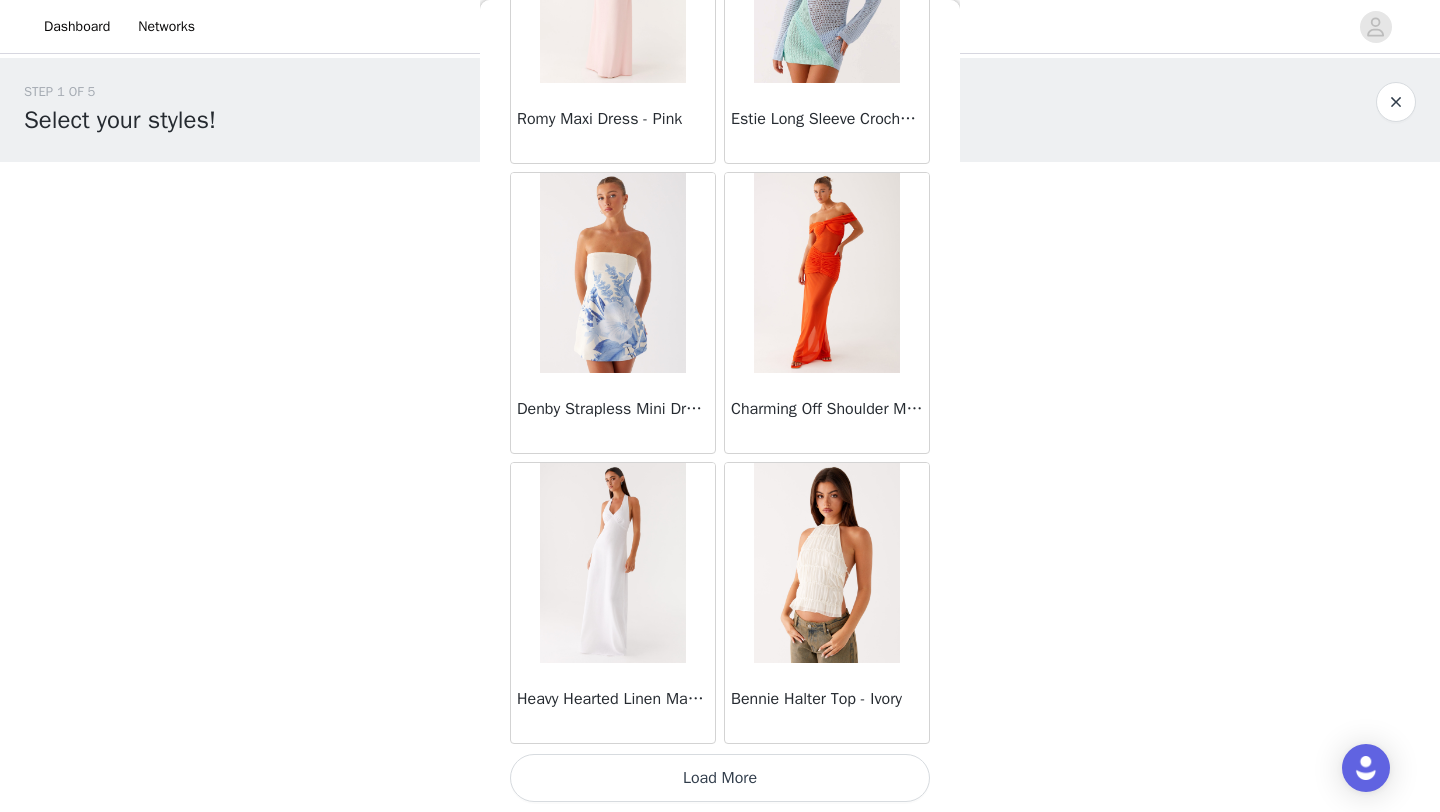 scroll, scrollTop: 34147, scrollLeft: 0, axis: vertical 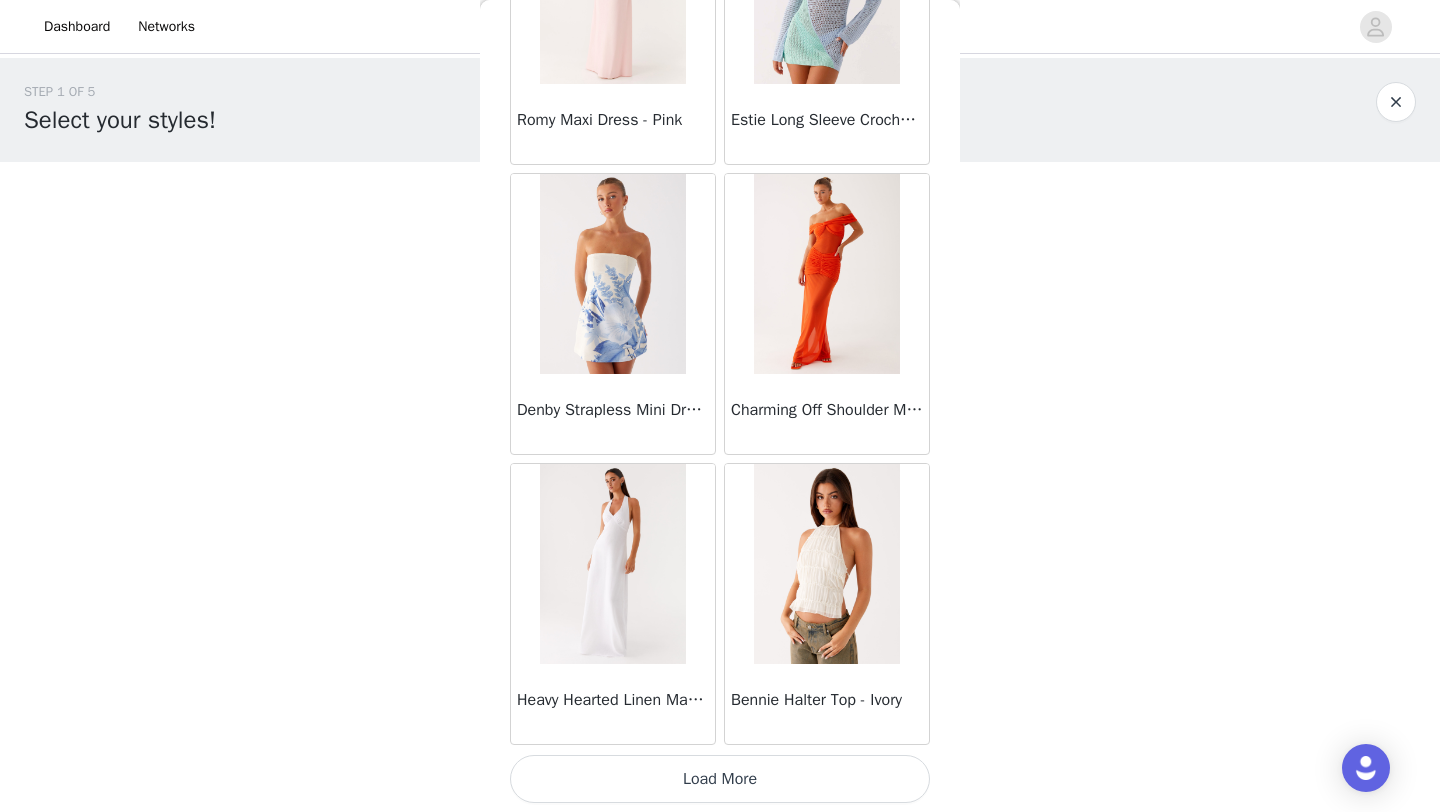 click on "Load More" at bounding box center (720, 779) 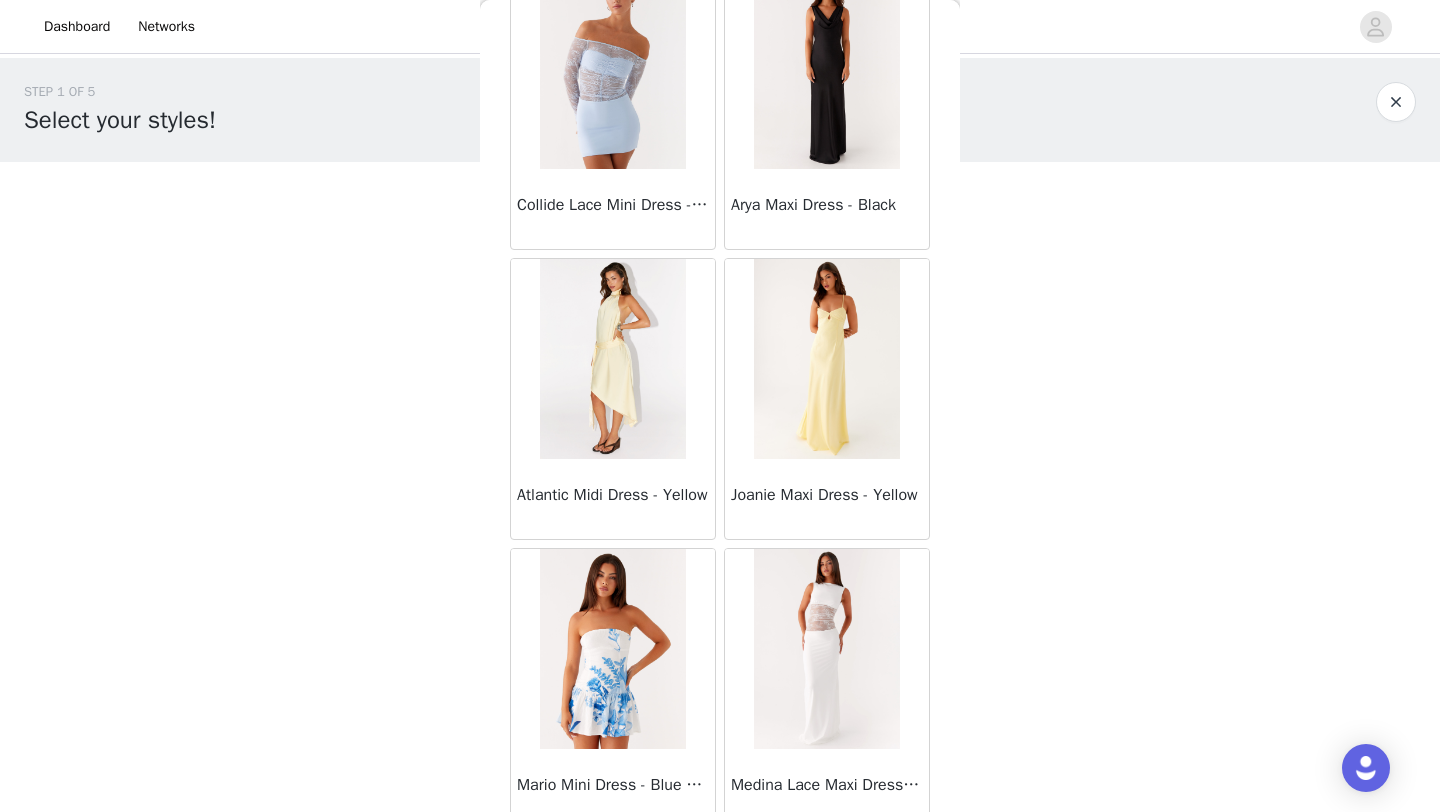 scroll, scrollTop: 37048, scrollLeft: 0, axis: vertical 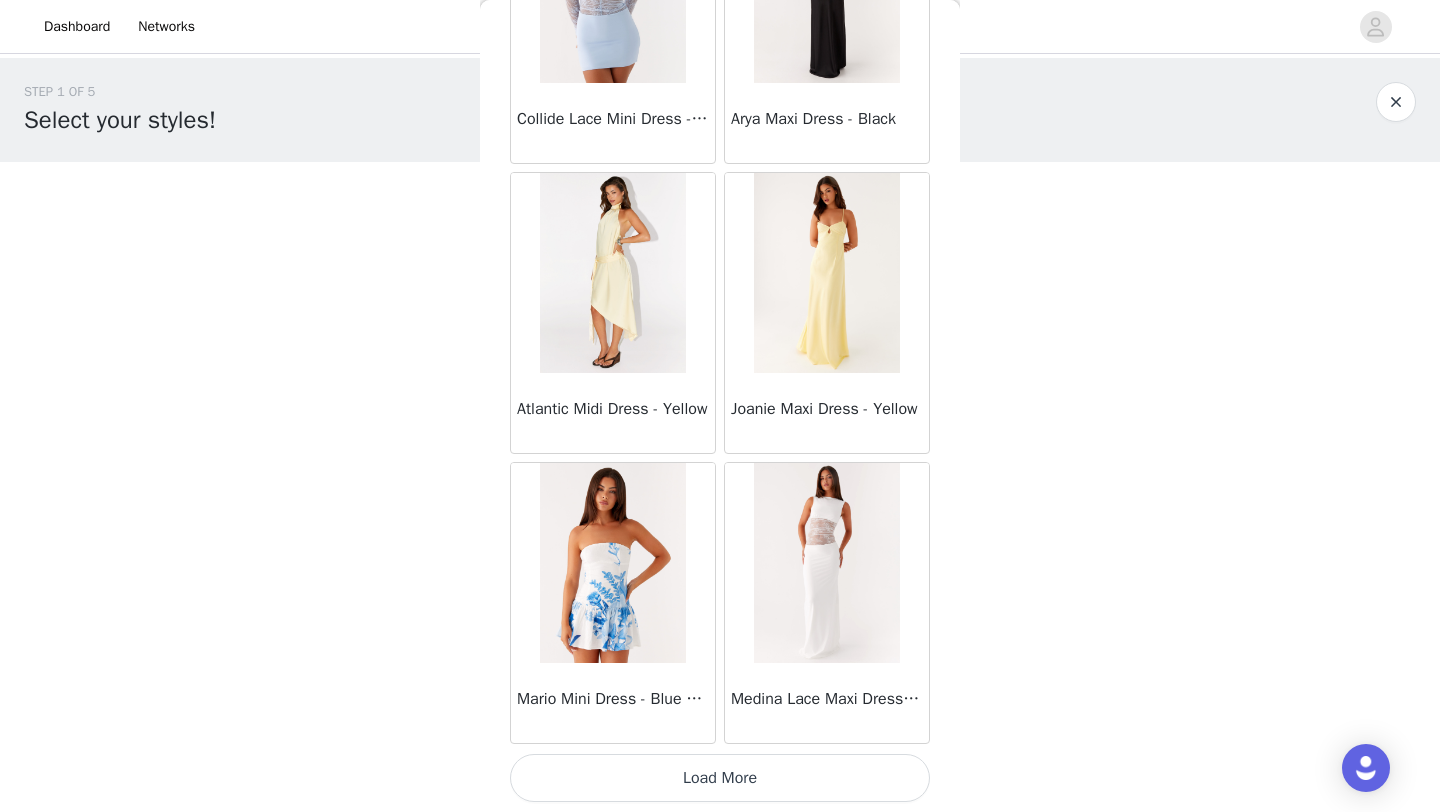 click on "Load More" at bounding box center (720, 778) 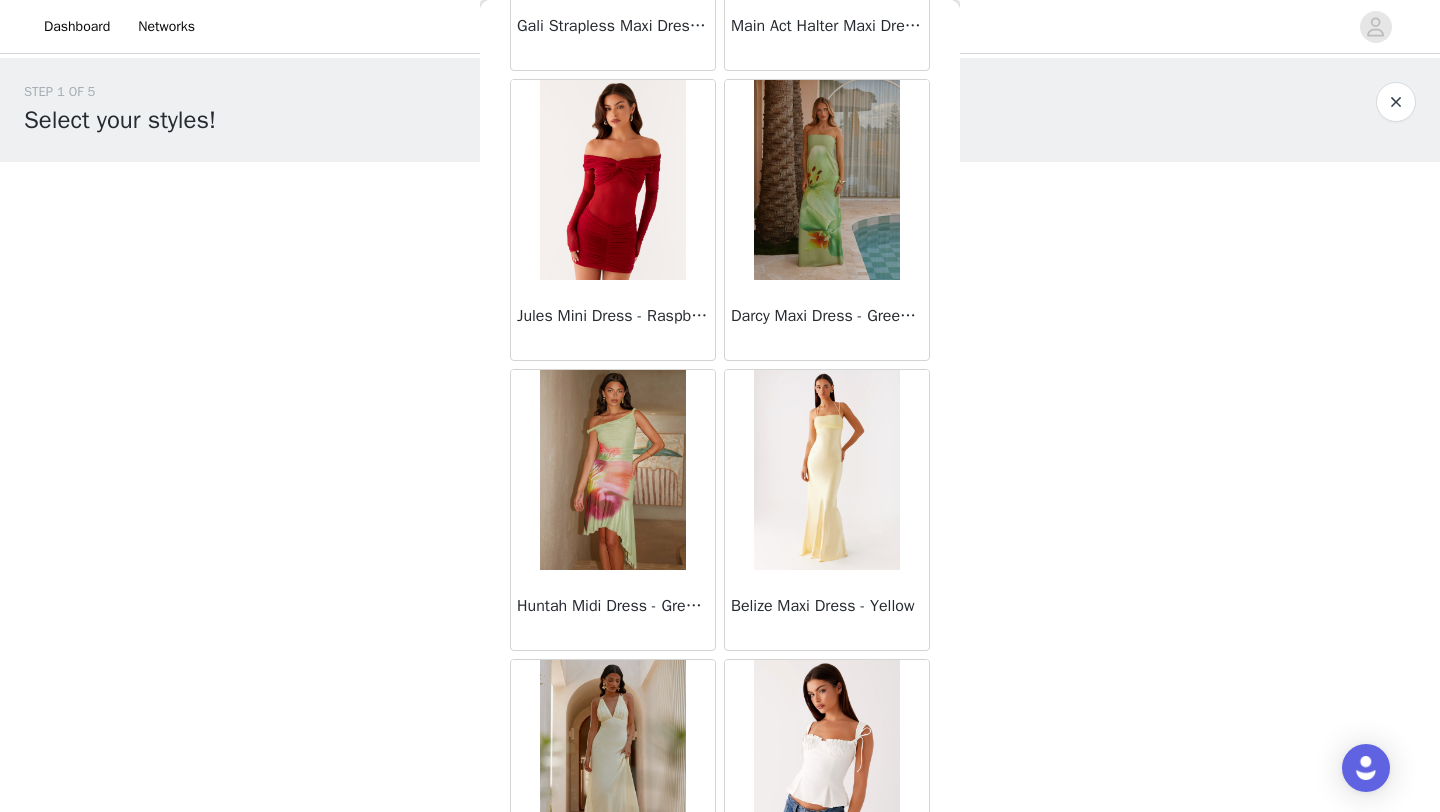 scroll, scrollTop: 39948, scrollLeft: 0, axis: vertical 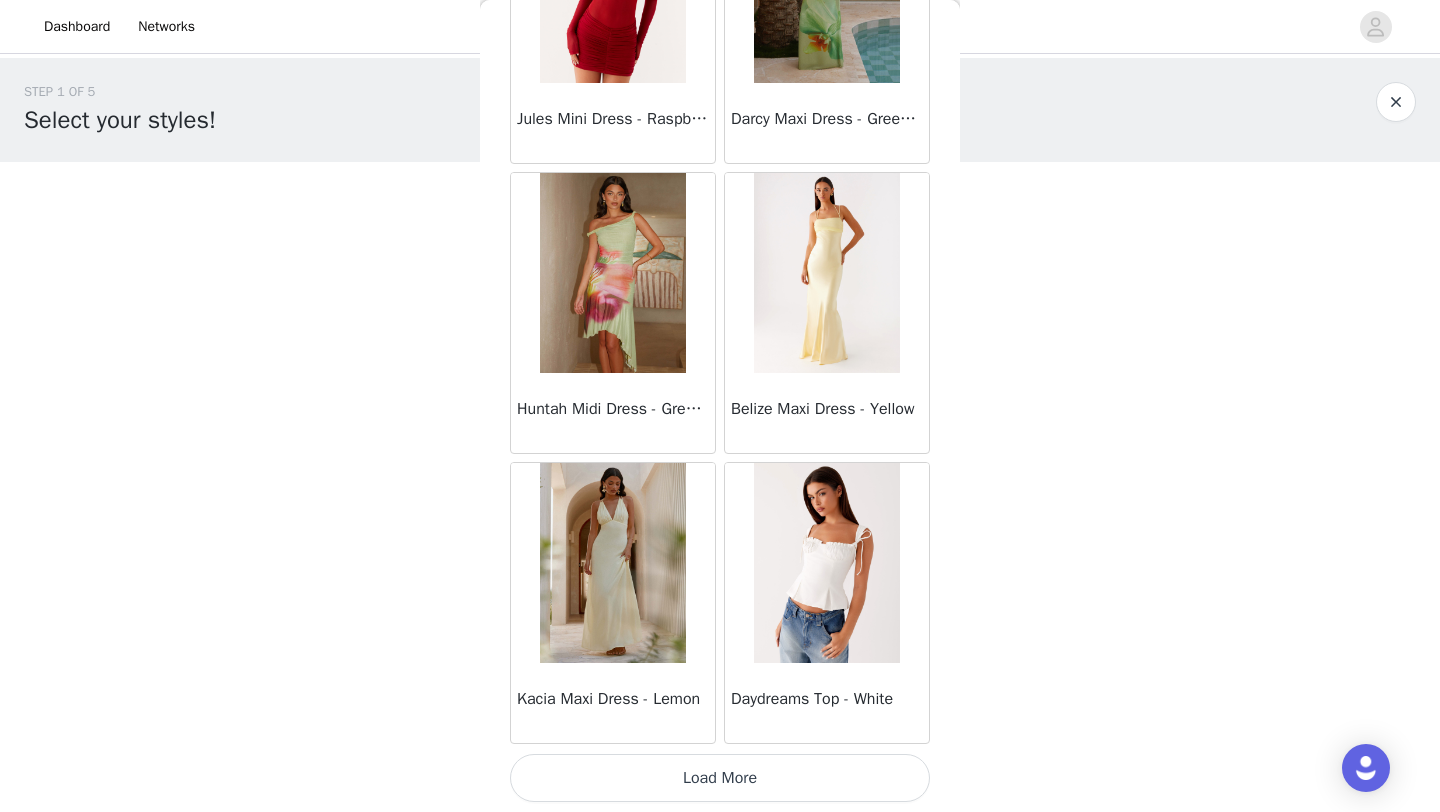 click on "Load More" at bounding box center [720, 778] 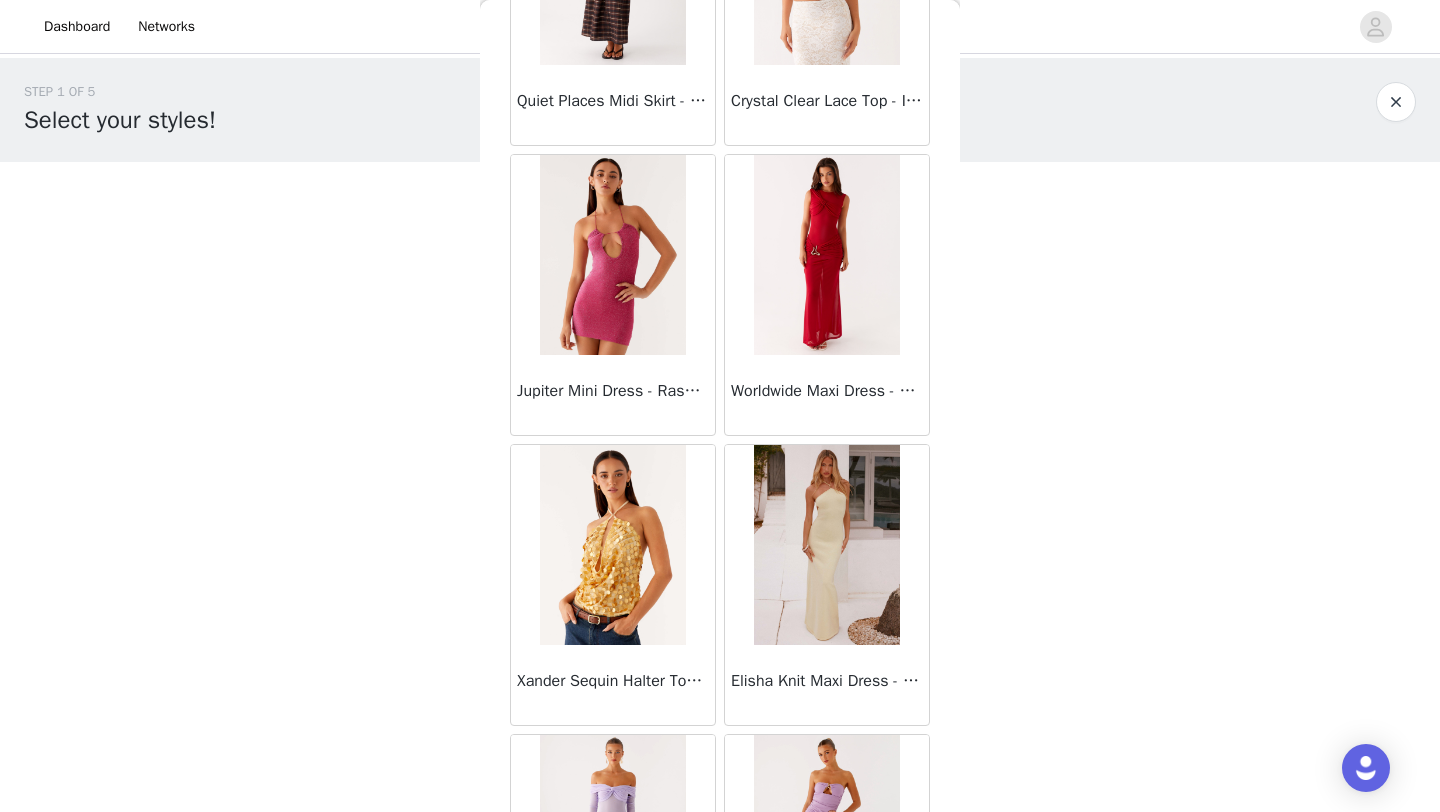 scroll, scrollTop: 42848, scrollLeft: 0, axis: vertical 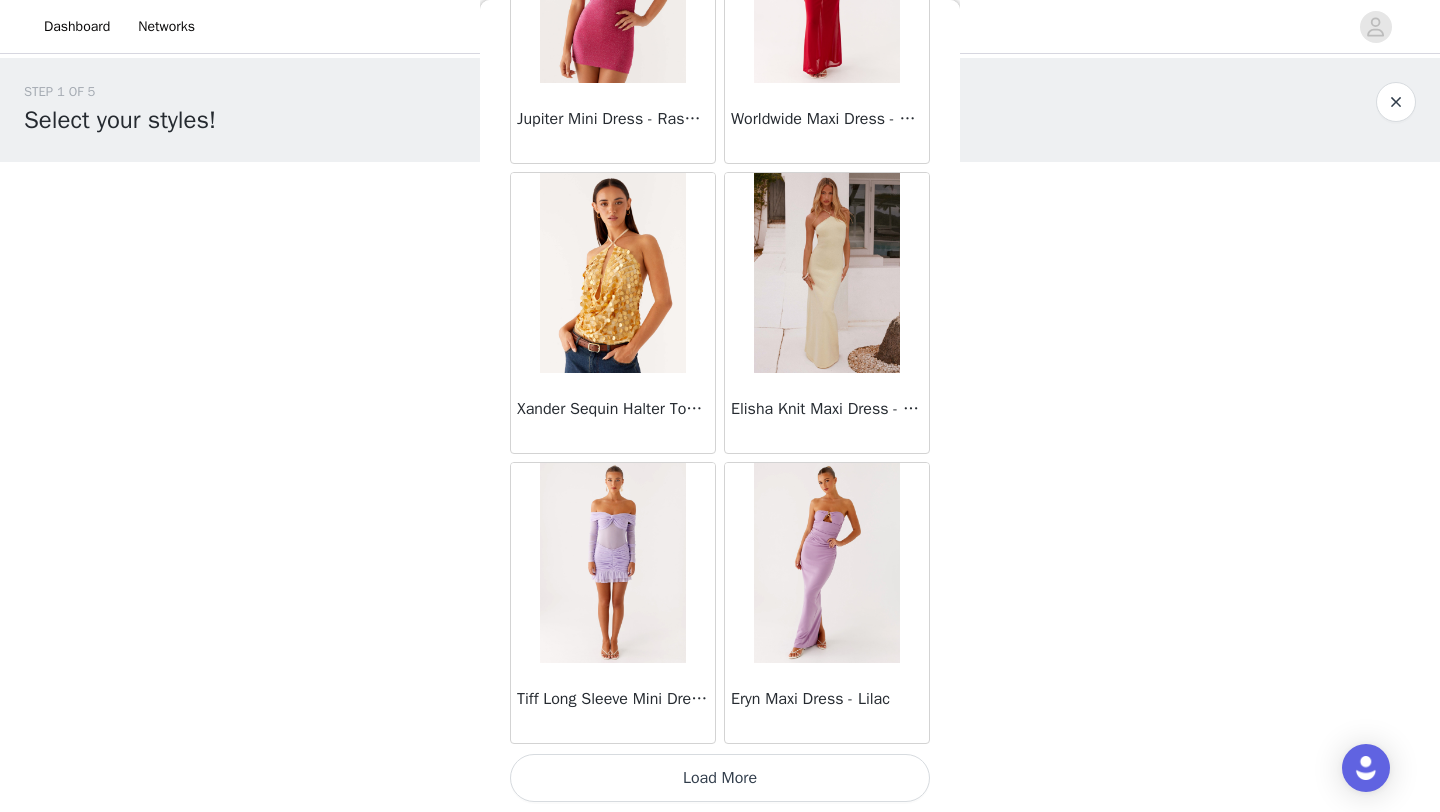 click on "Load More" at bounding box center [720, 778] 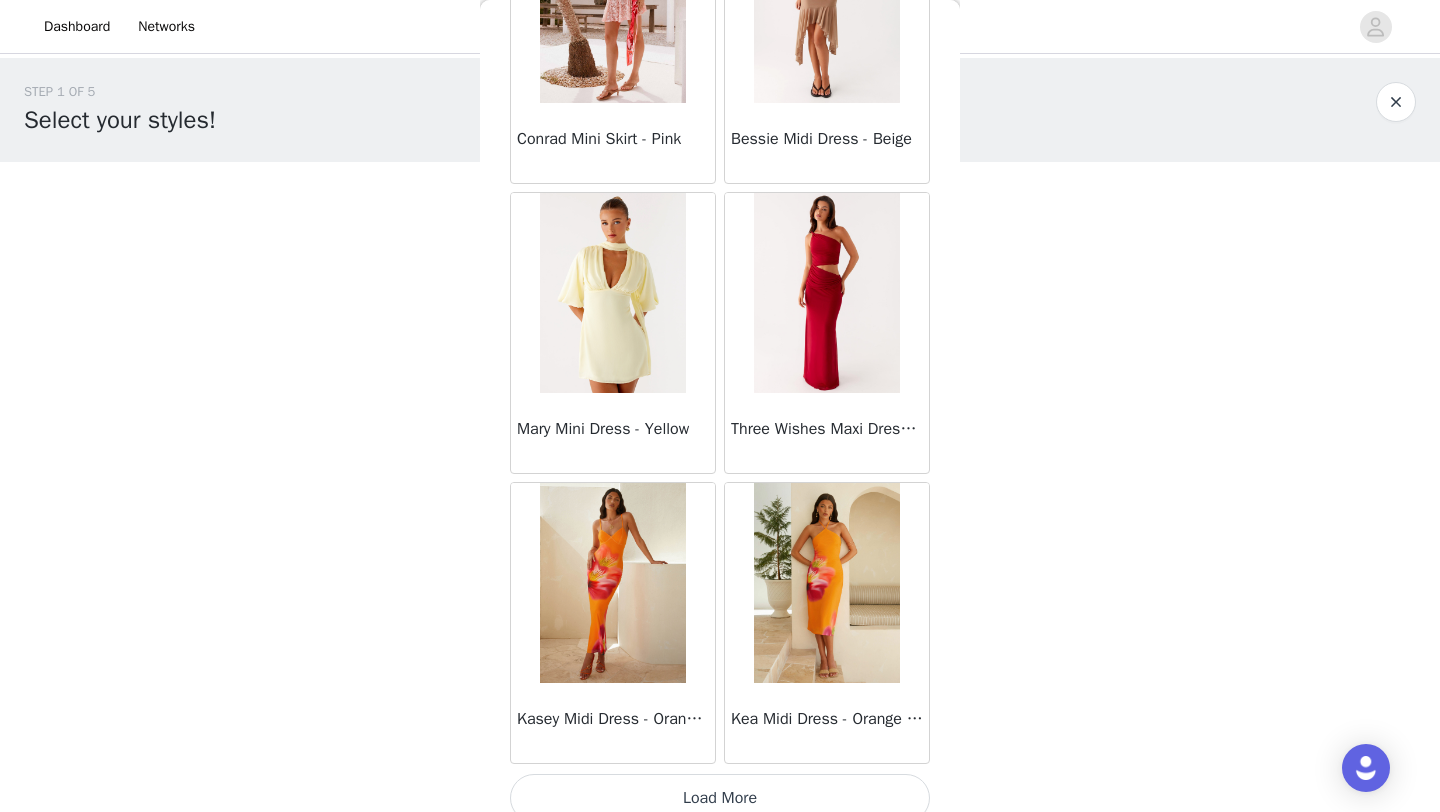 scroll, scrollTop: 45748, scrollLeft: 0, axis: vertical 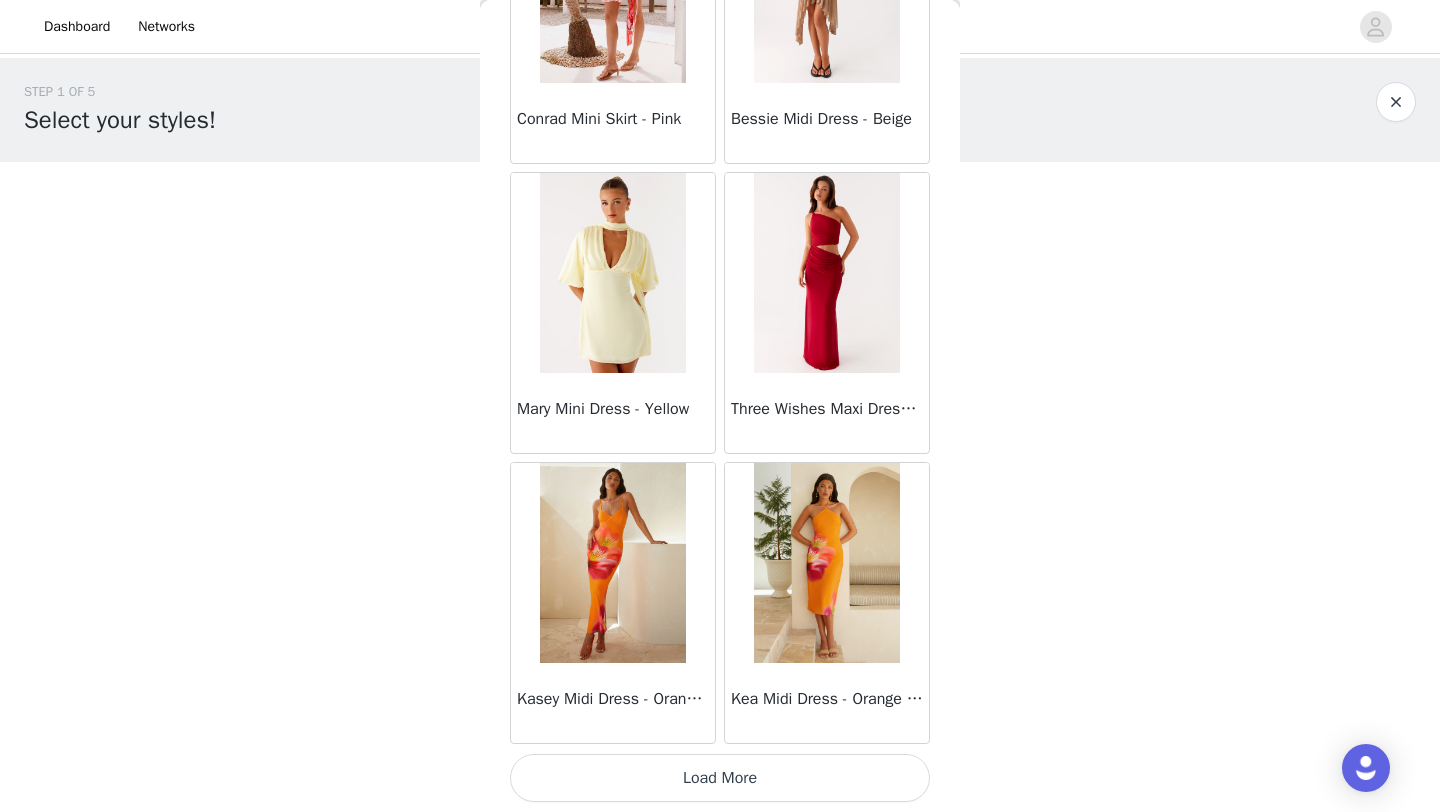 click on "Load More" at bounding box center (720, 778) 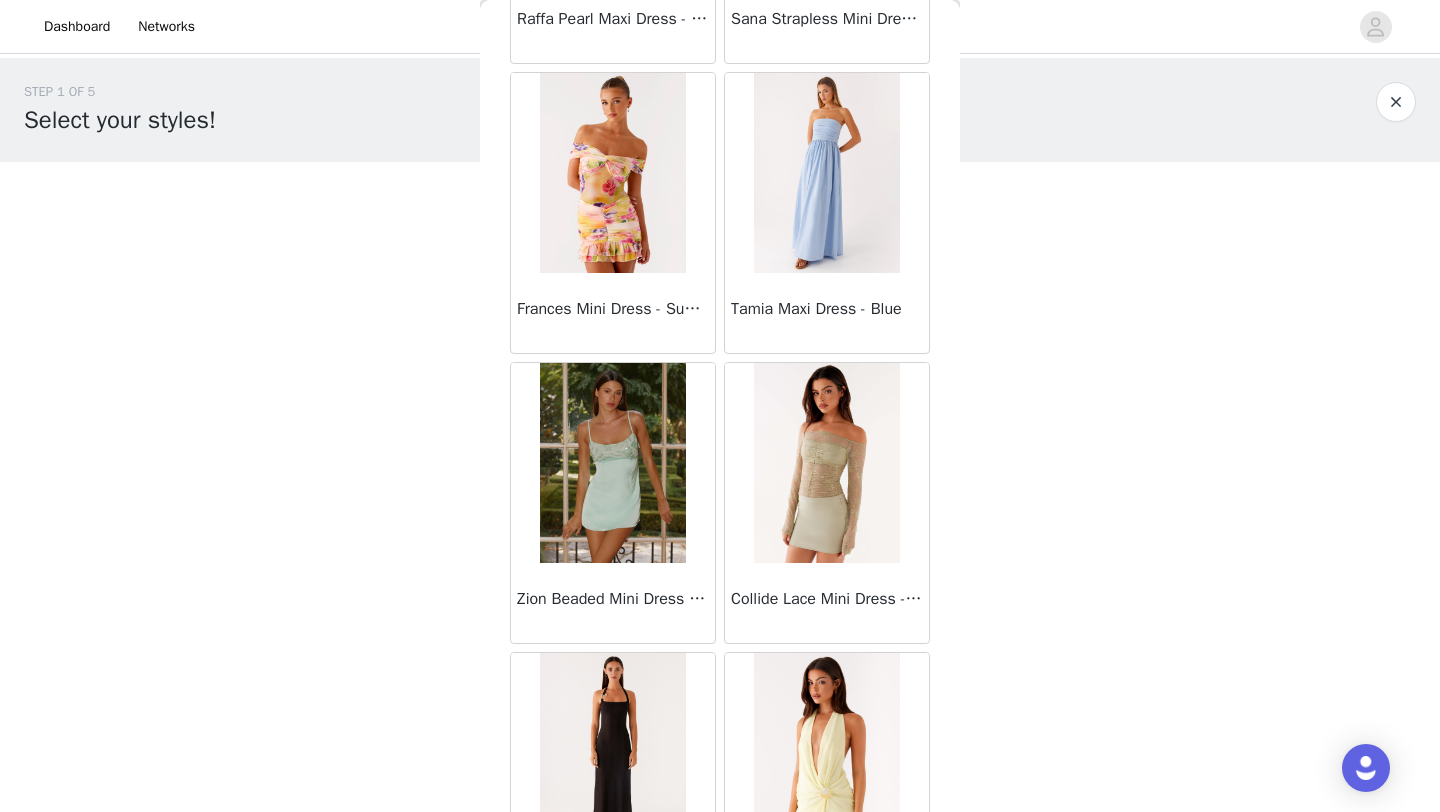 scroll, scrollTop: 48648, scrollLeft: 0, axis: vertical 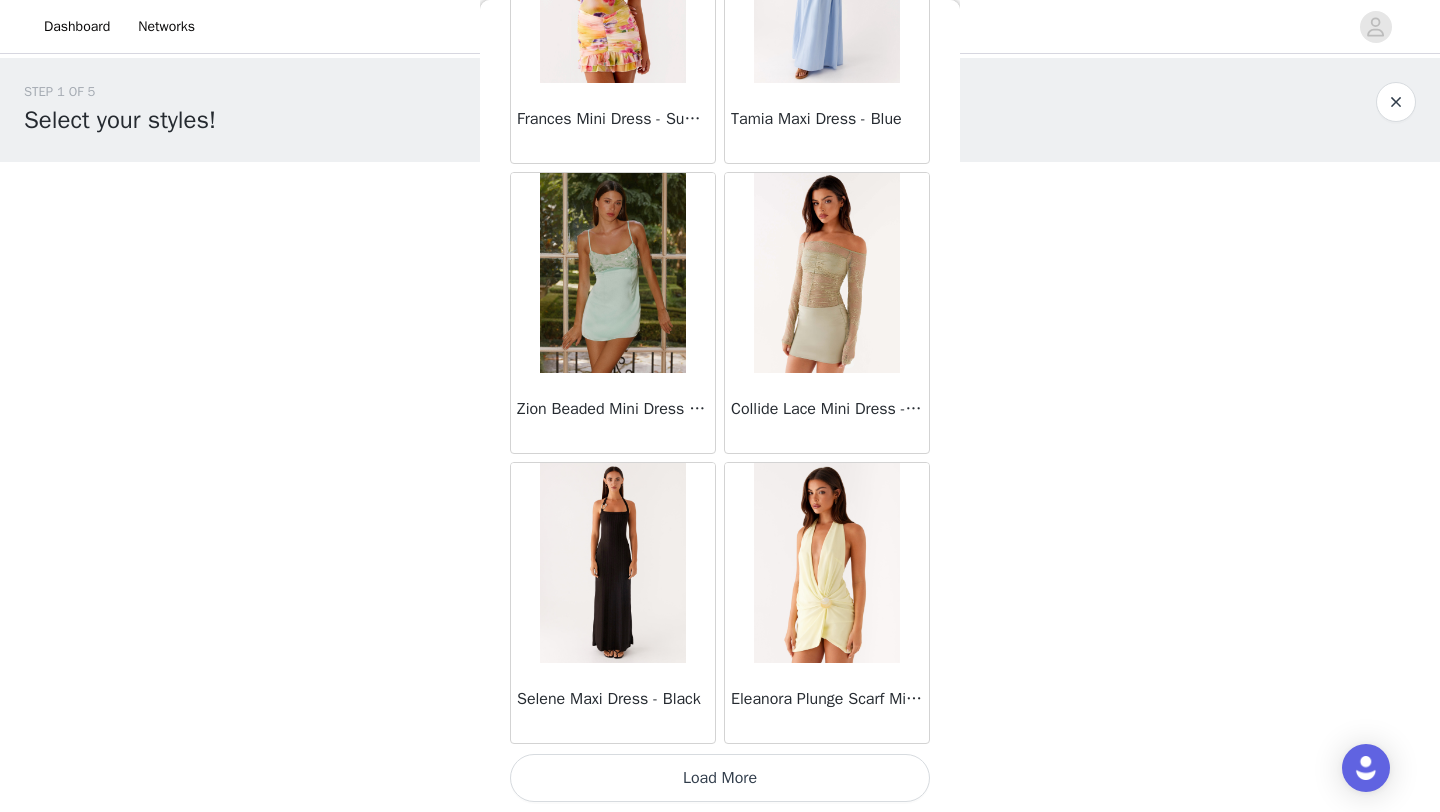 click on "Load More" at bounding box center [720, 778] 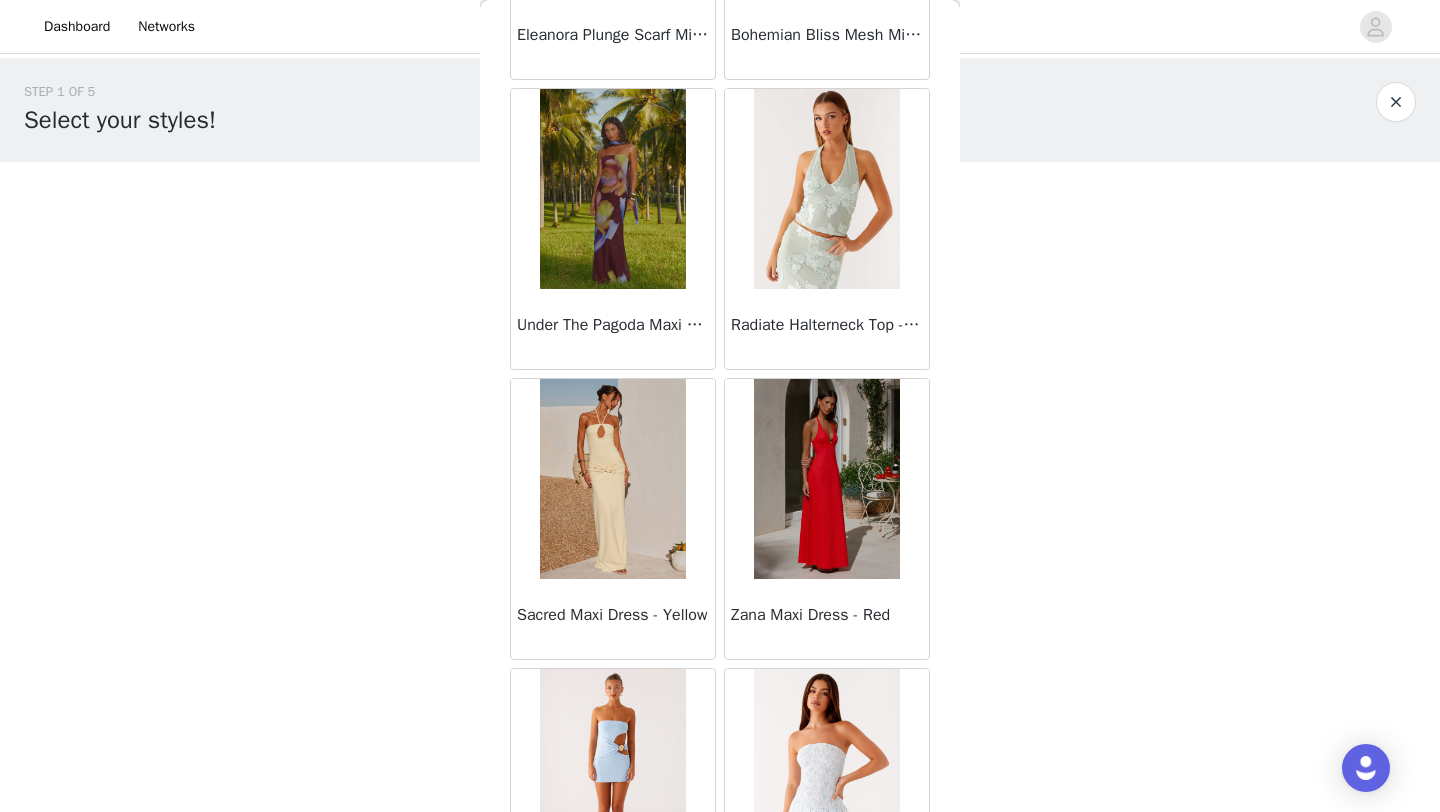 scroll, scrollTop: 51548, scrollLeft: 0, axis: vertical 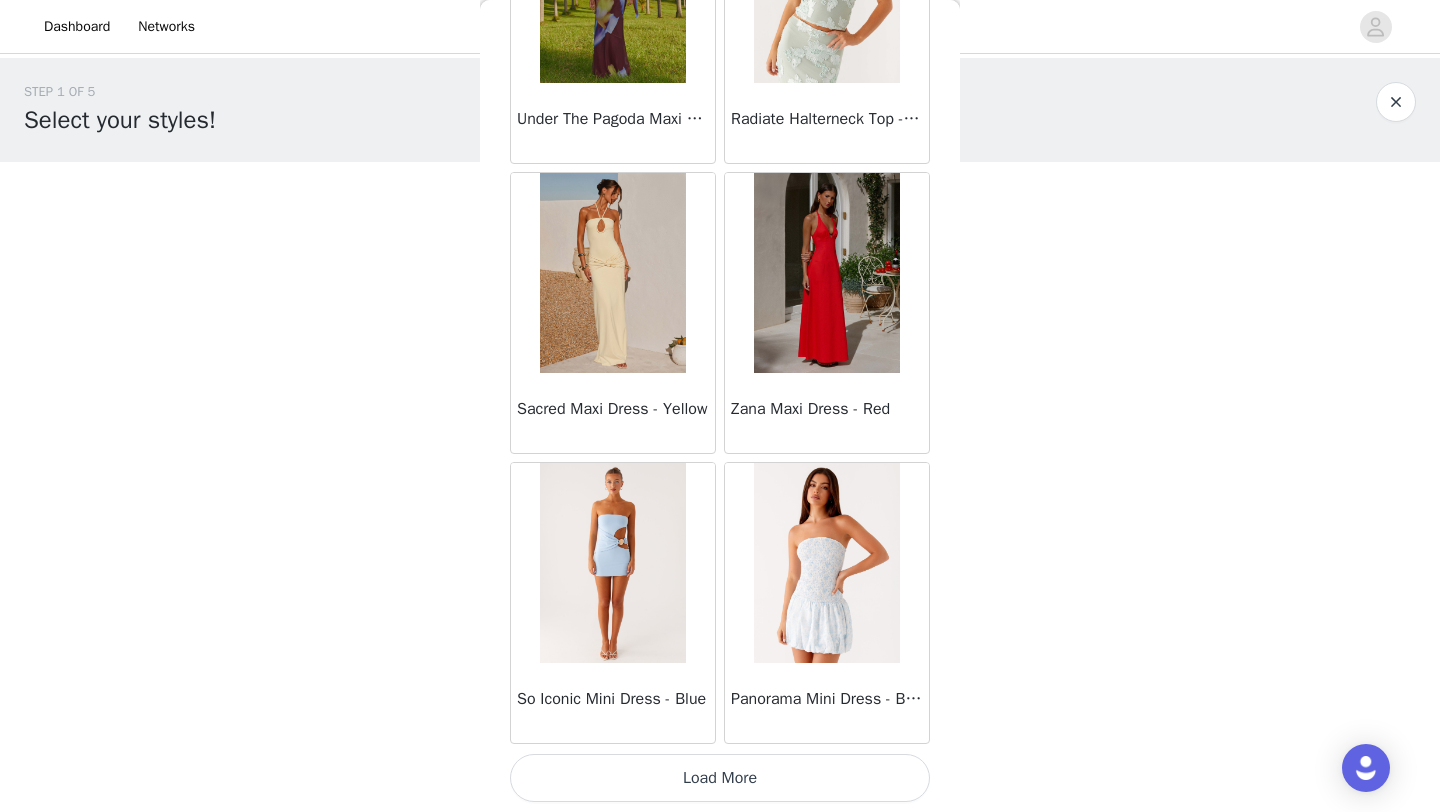 click on "Load More" at bounding box center [720, 778] 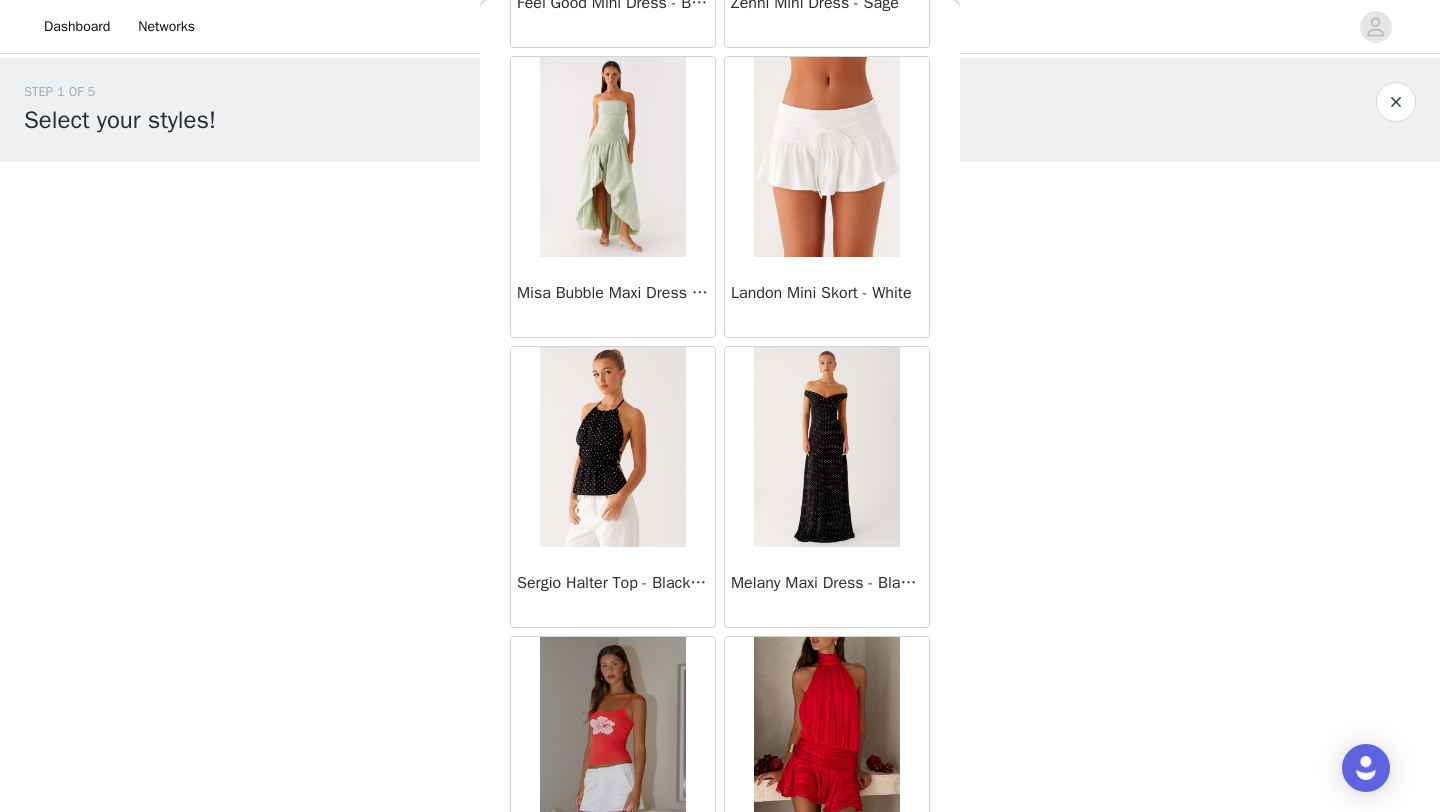 scroll, scrollTop: 54448, scrollLeft: 0, axis: vertical 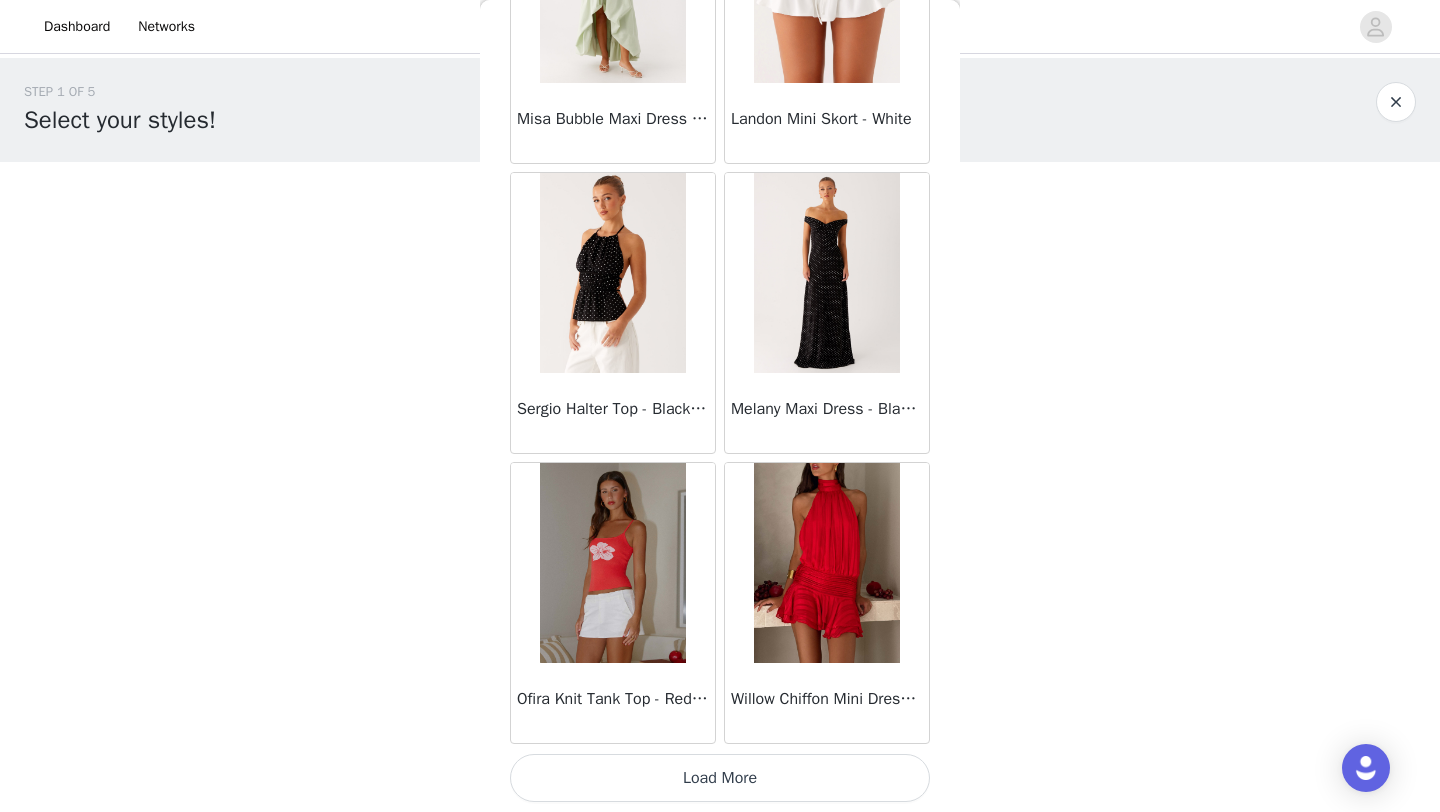 click on "Load More" at bounding box center (720, 778) 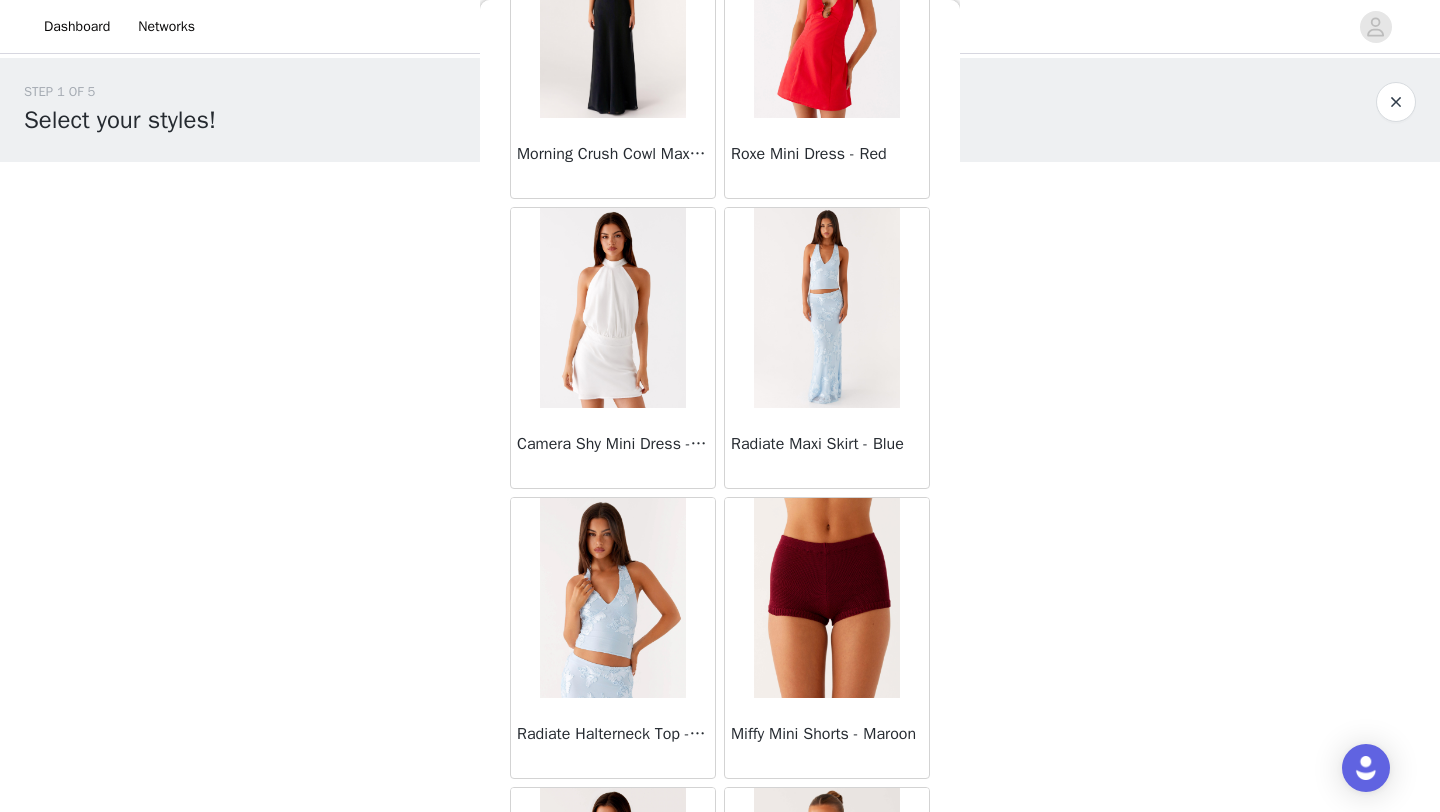 scroll, scrollTop: 56170, scrollLeft: 0, axis: vertical 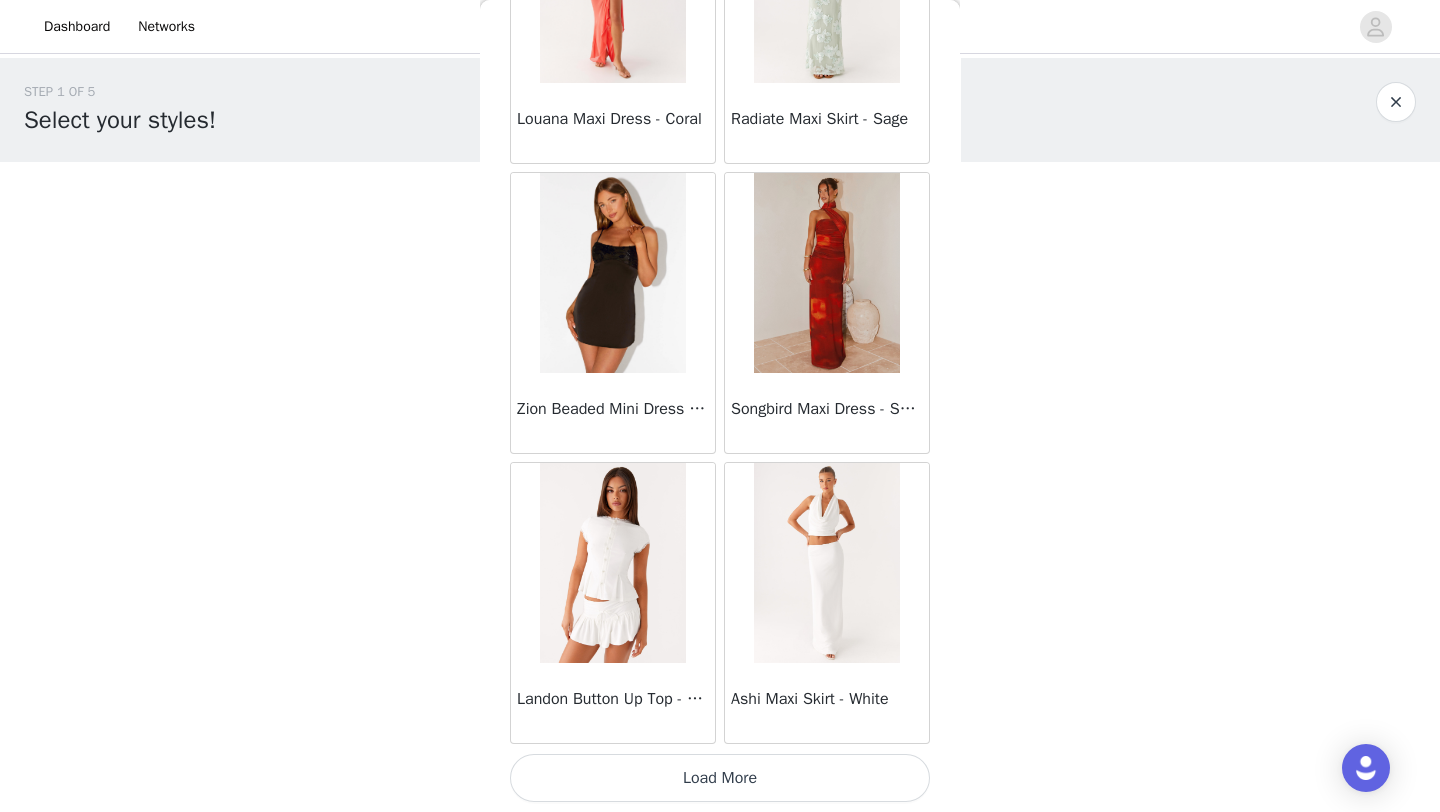 click on "Load More" at bounding box center (720, 778) 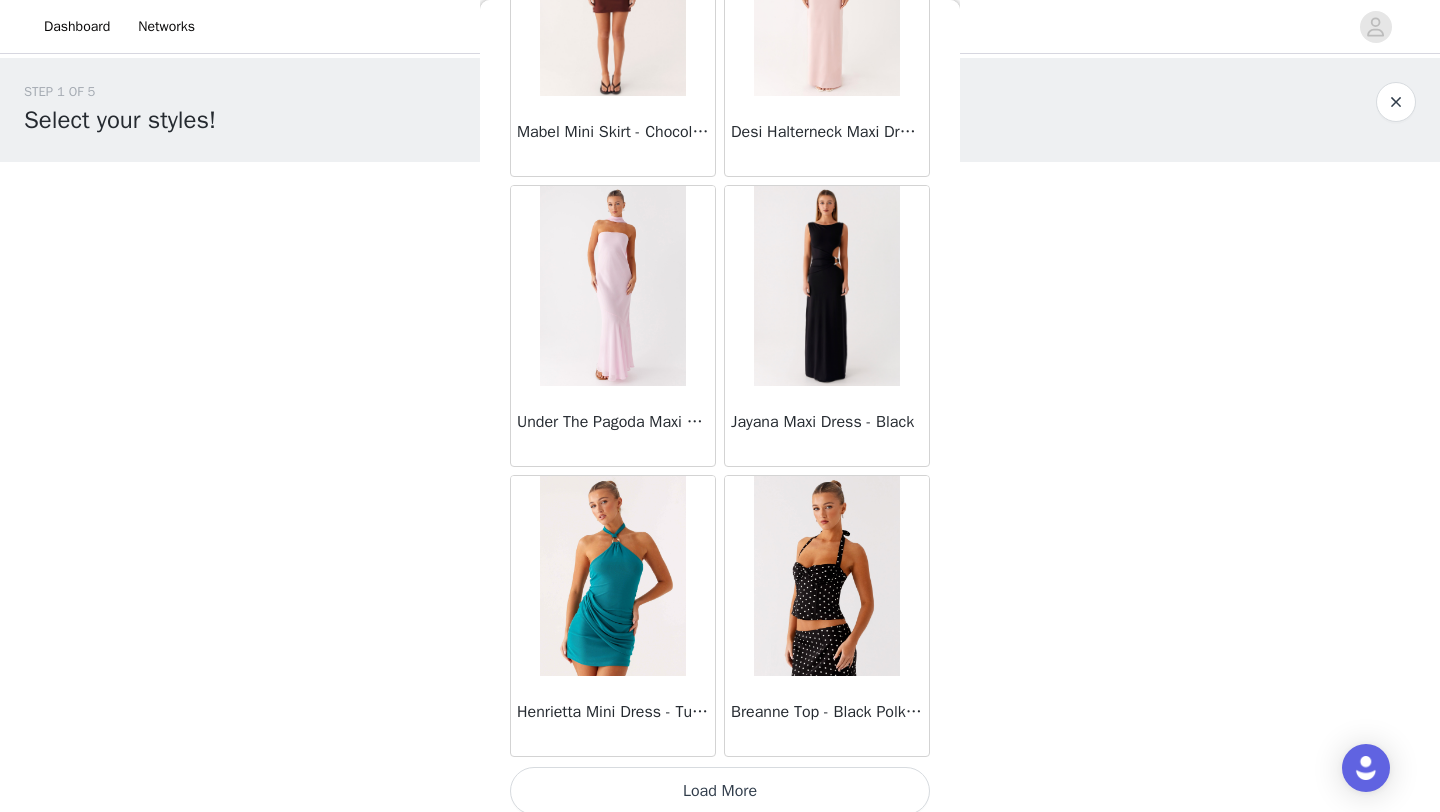 scroll, scrollTop: 60248, scrollLeft: 0, axis: vertical 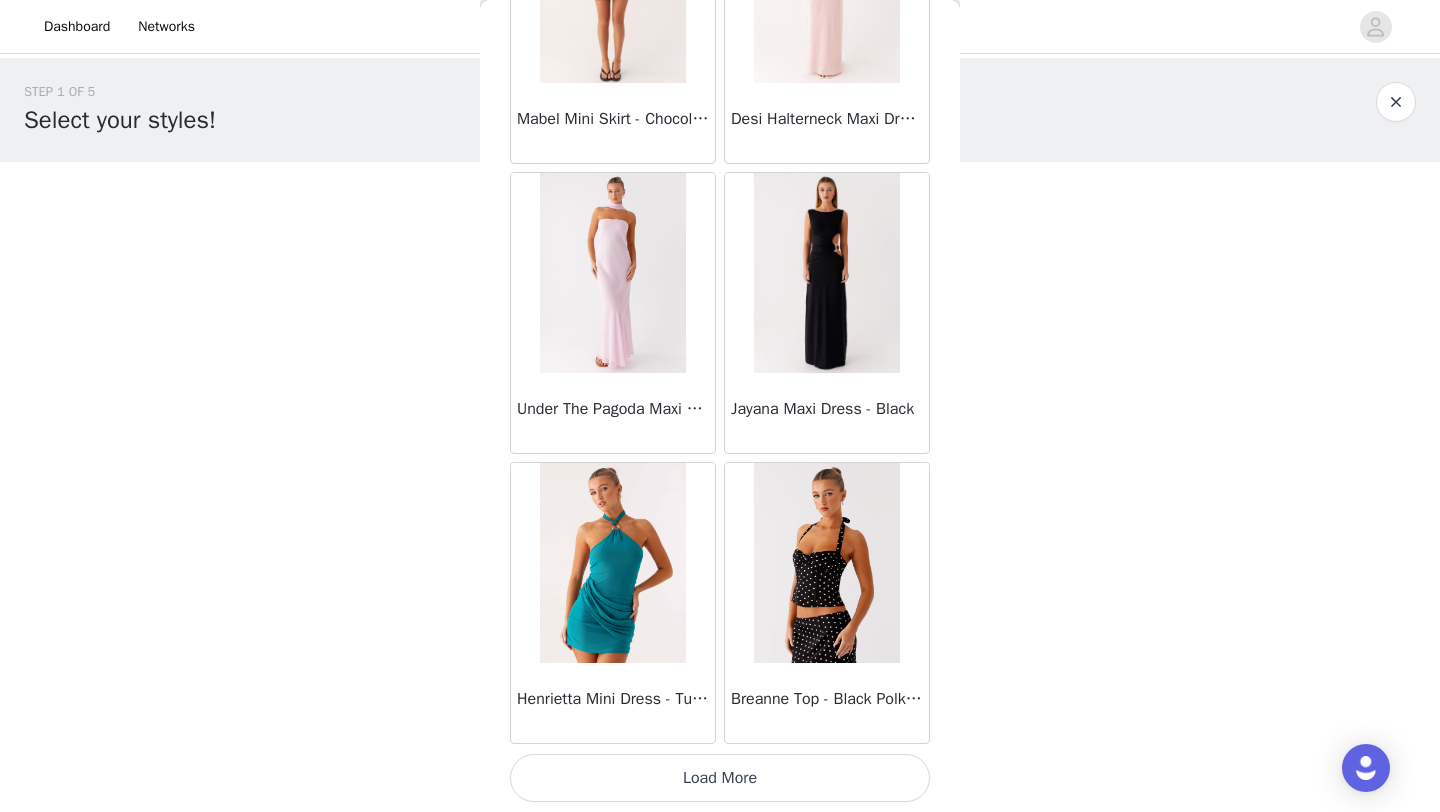 click on "Load More" at bounding box center [720, 778] 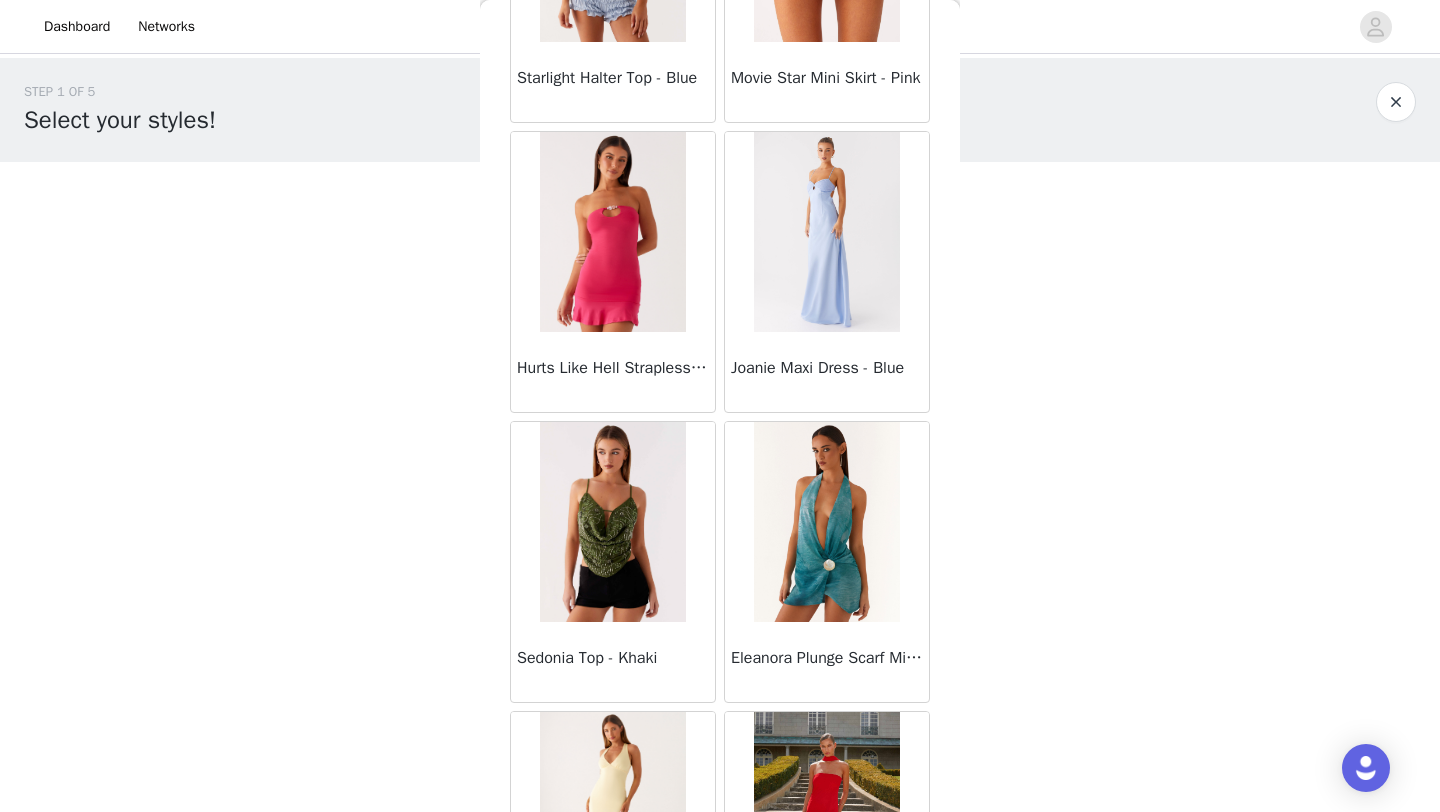 scroll, scrollTop: 62032, scrollLeft: 0, axis: vertical 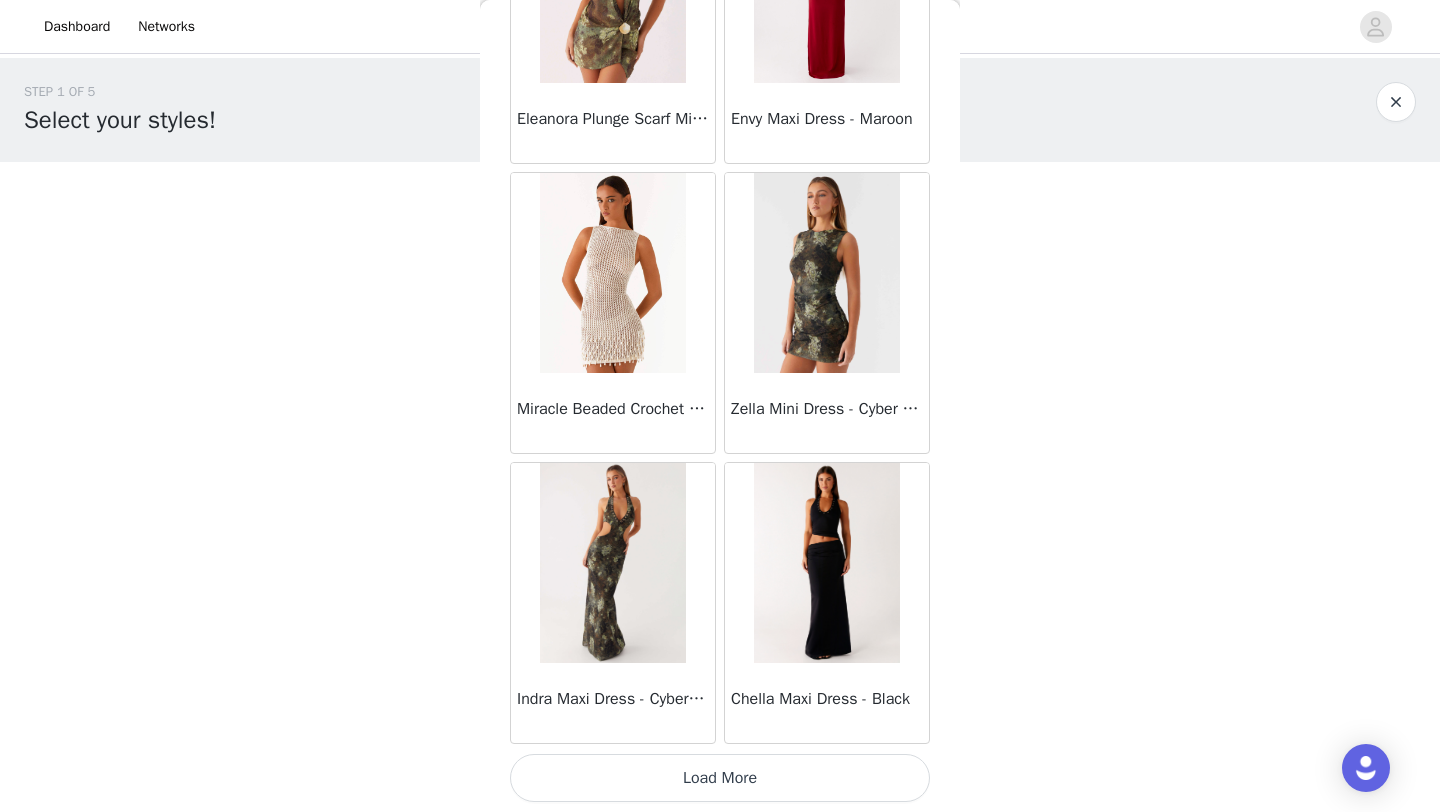 click on "Load More" at bounding box center (720, 778) 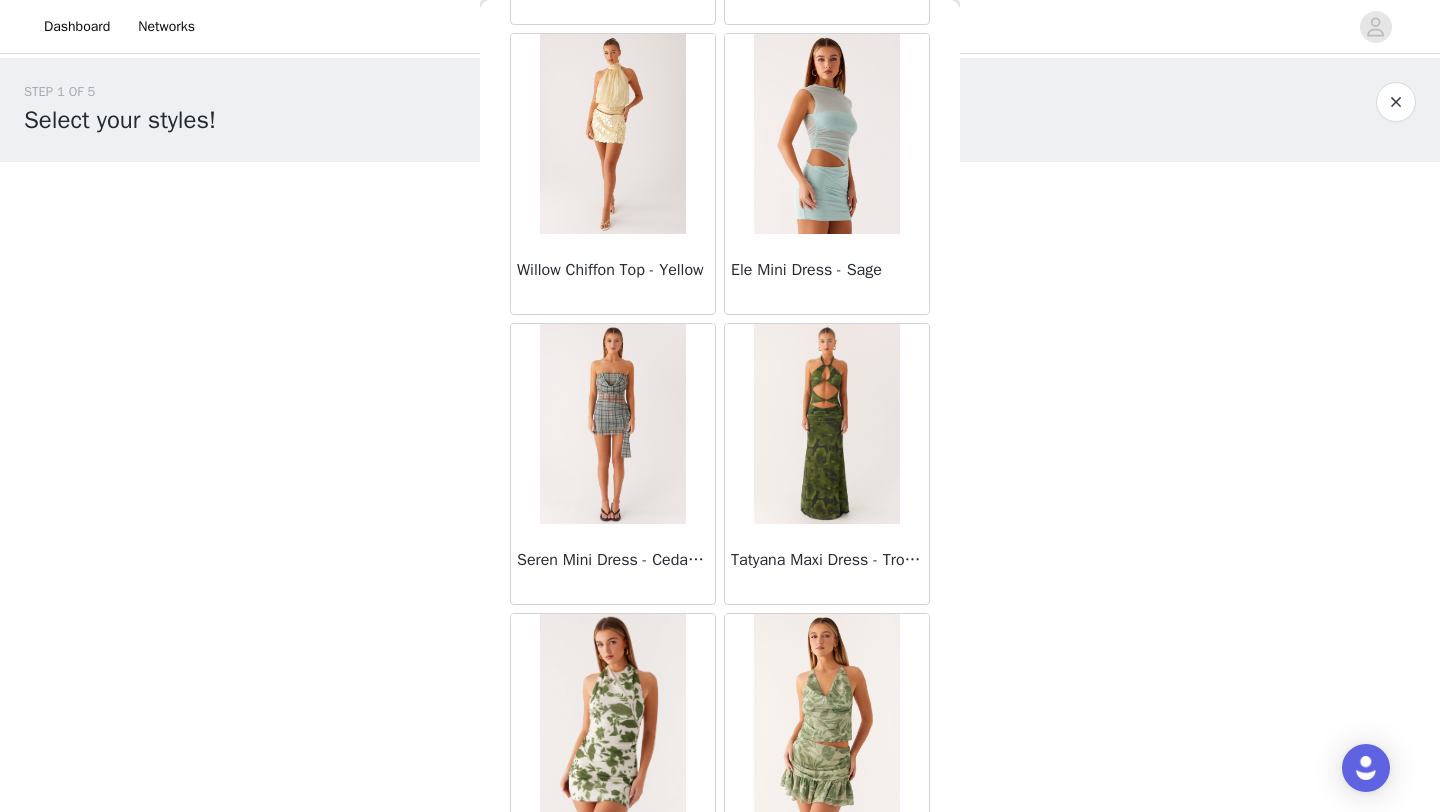 scroll, scrollTop: 66048, scrollLeft: 0, axis: vertical 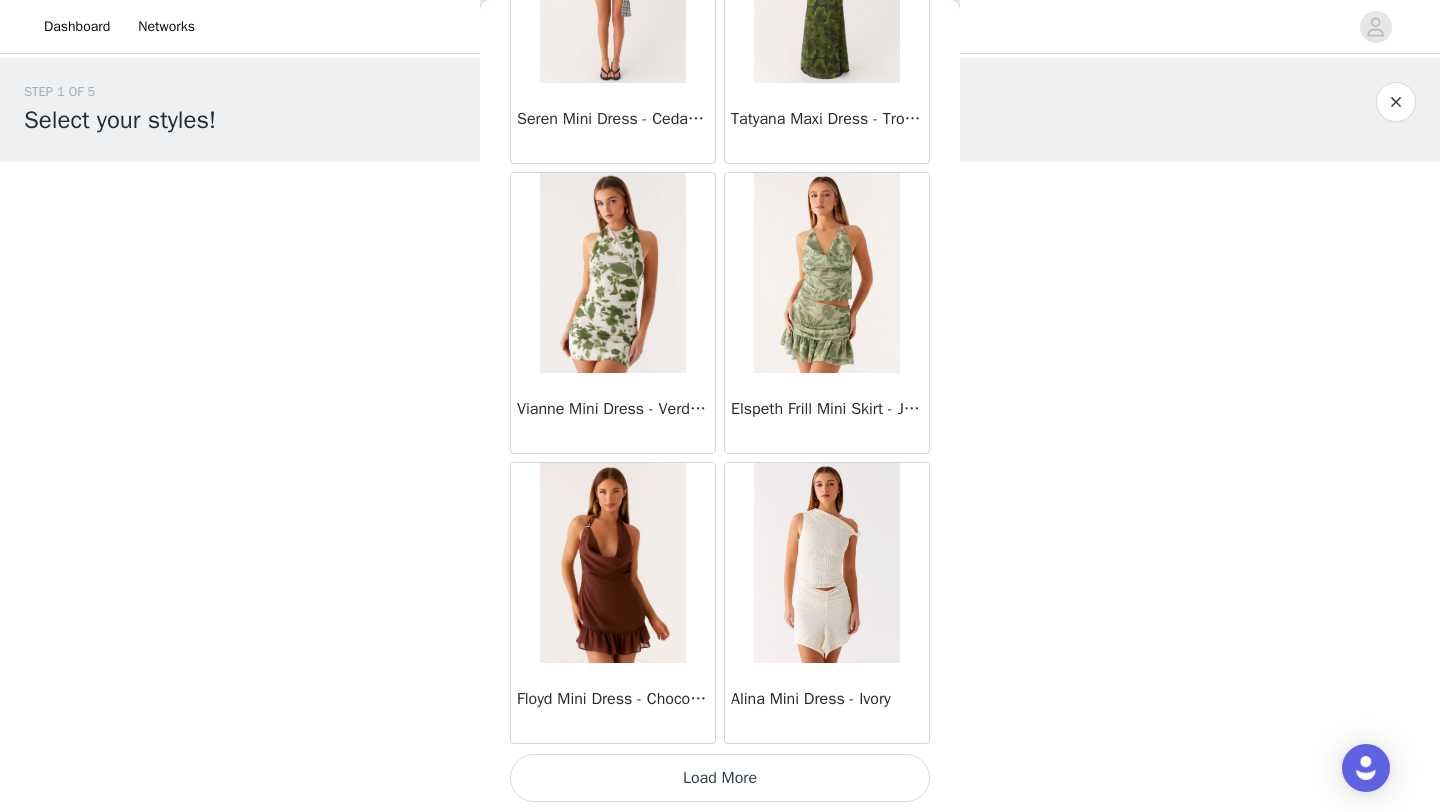 click on "Load More" at bounding box center (720, 778) 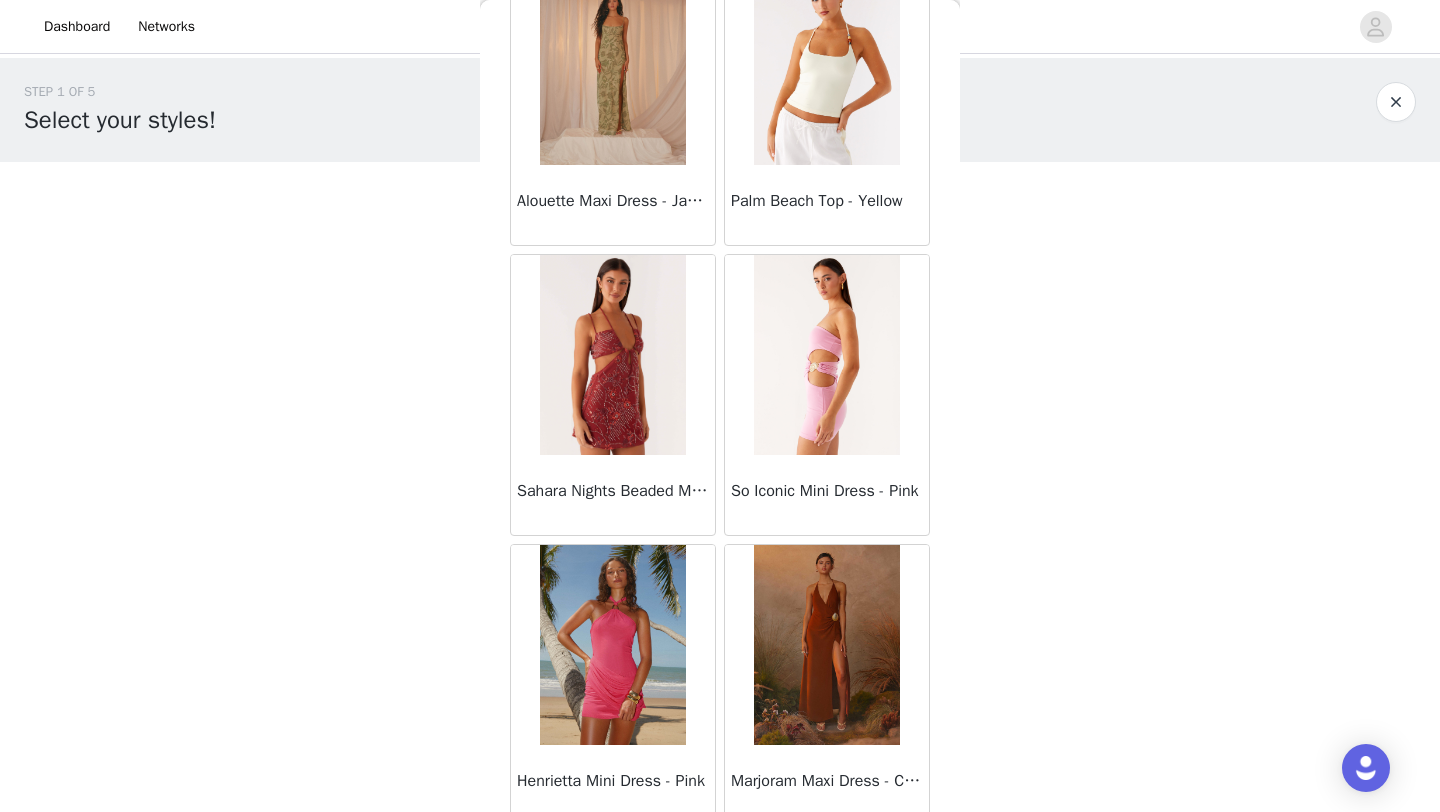 scroll, scrollTop: 67707, scrollLeft: 0, axis: vertical 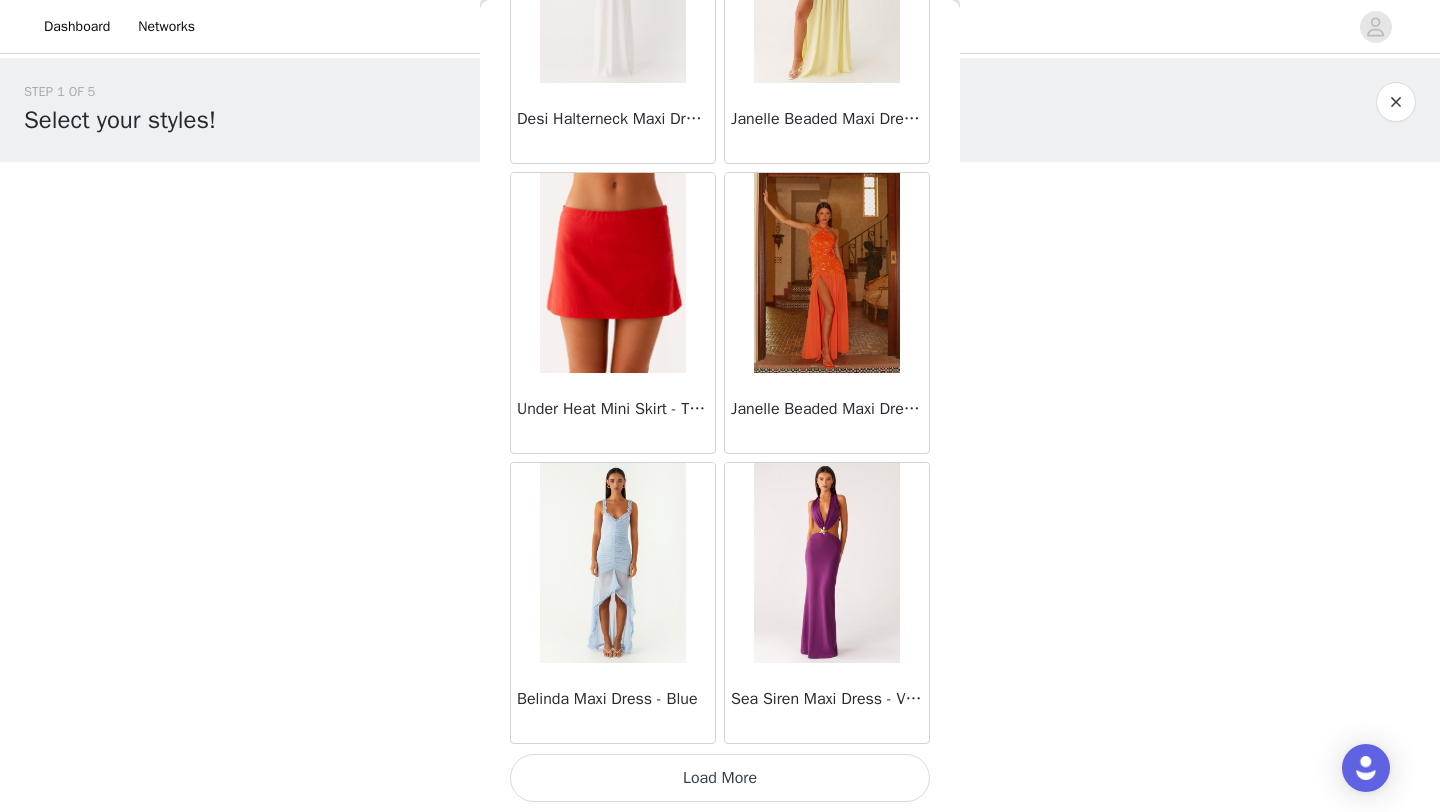 click on "Load More" at bounding box center [720, 778] 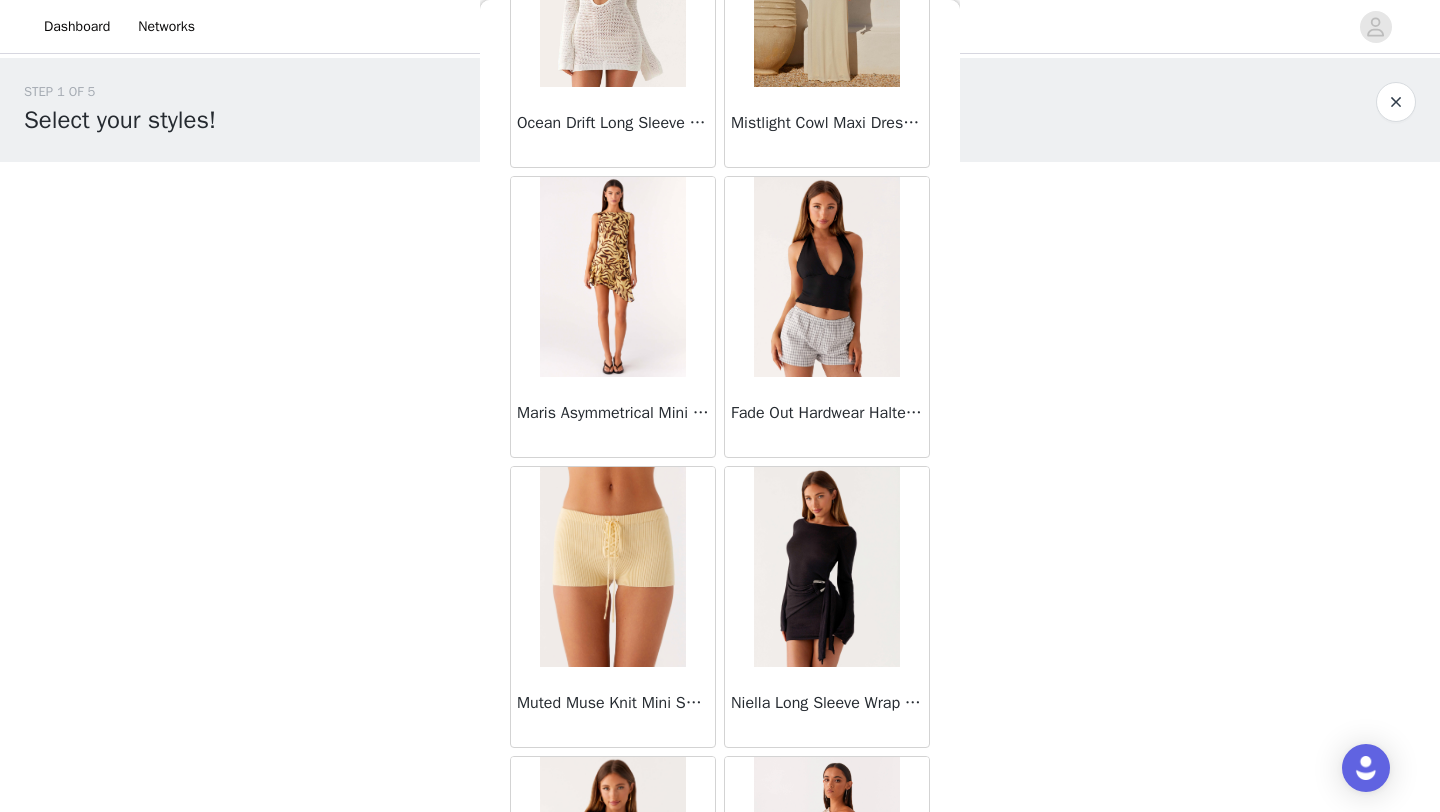 scroll, scrollTop: 71848, scrollLeft: 0, axis: vertical 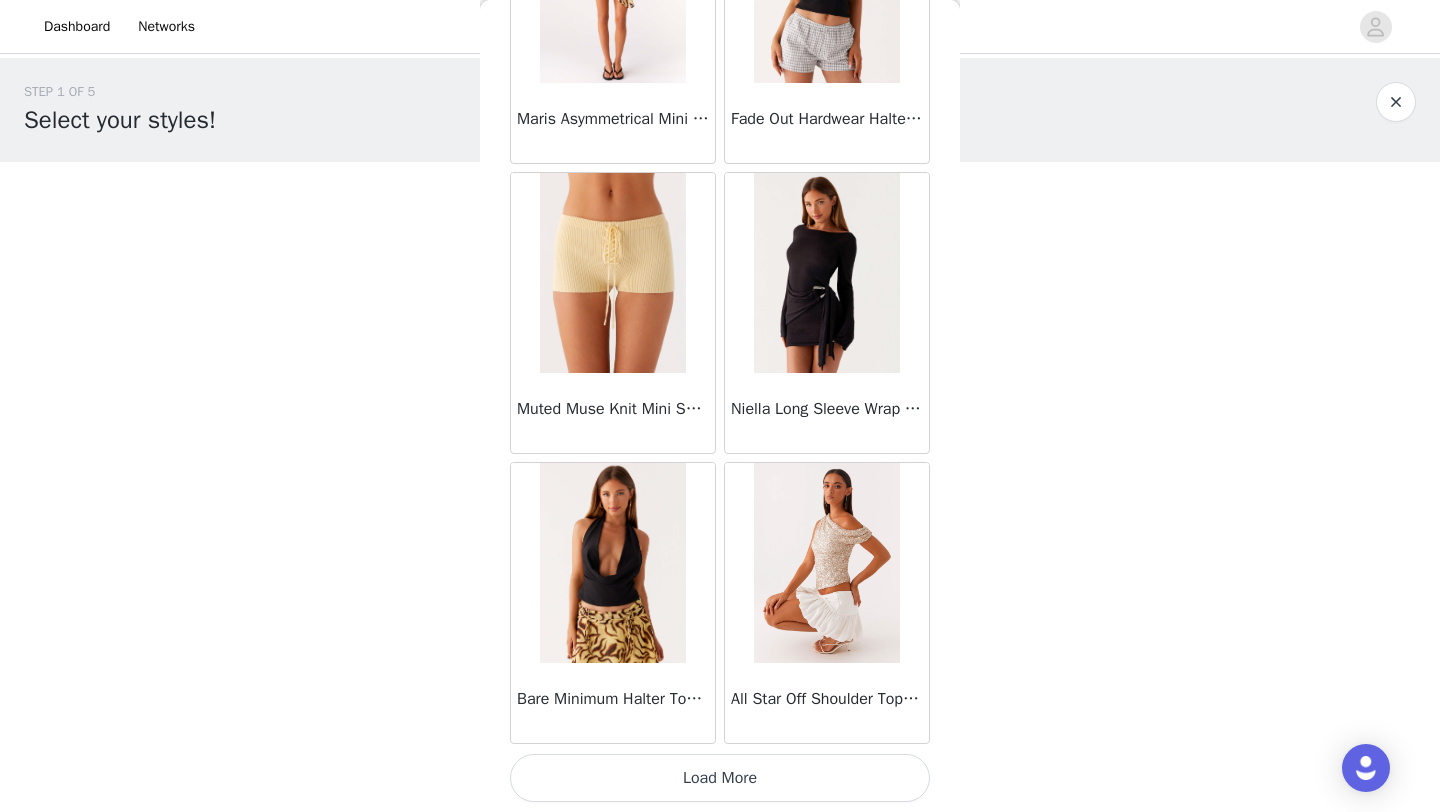 click on "Load More" at bounding box center [720, 778] 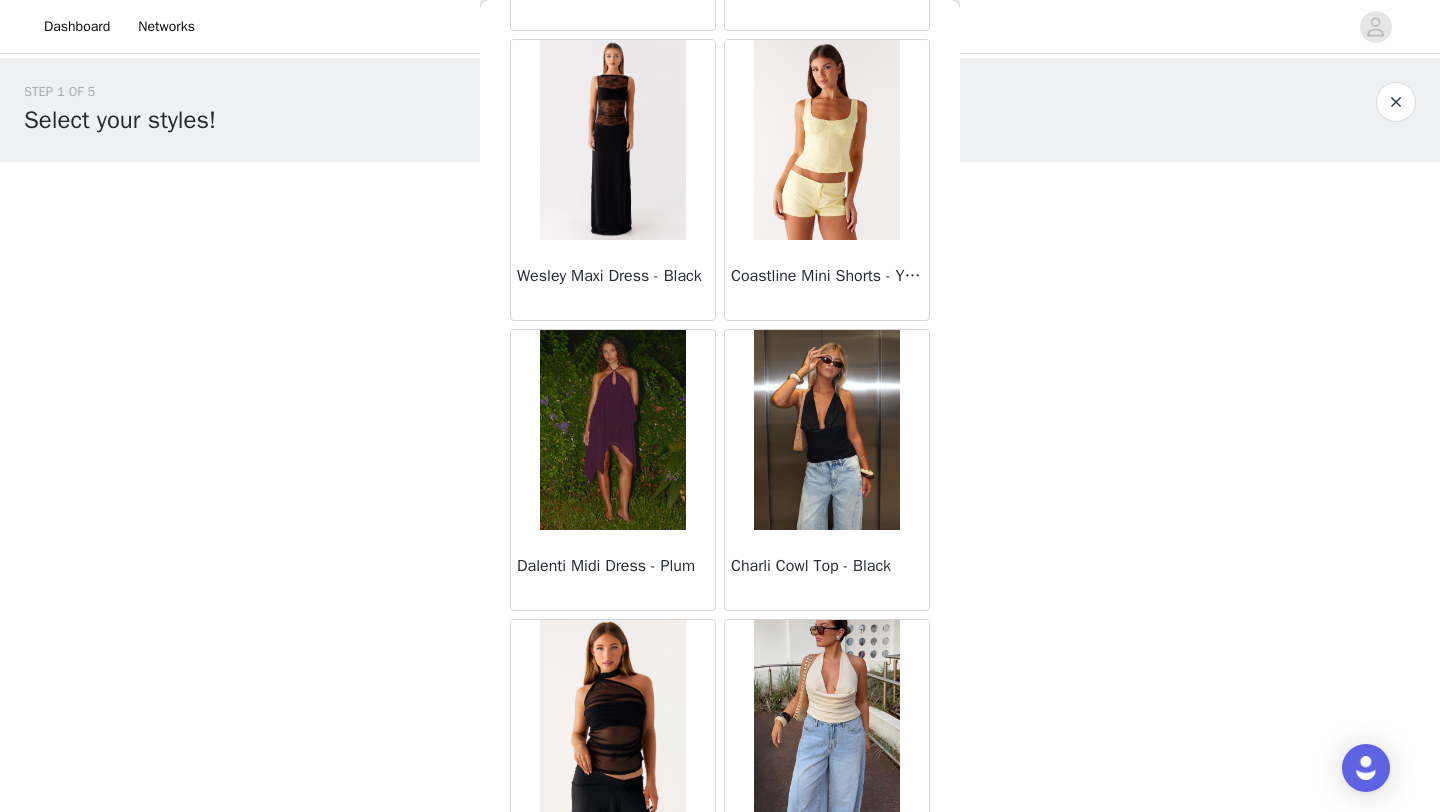scroll, scrollTop: 74748, scrollLeft: 0, axis: vertical 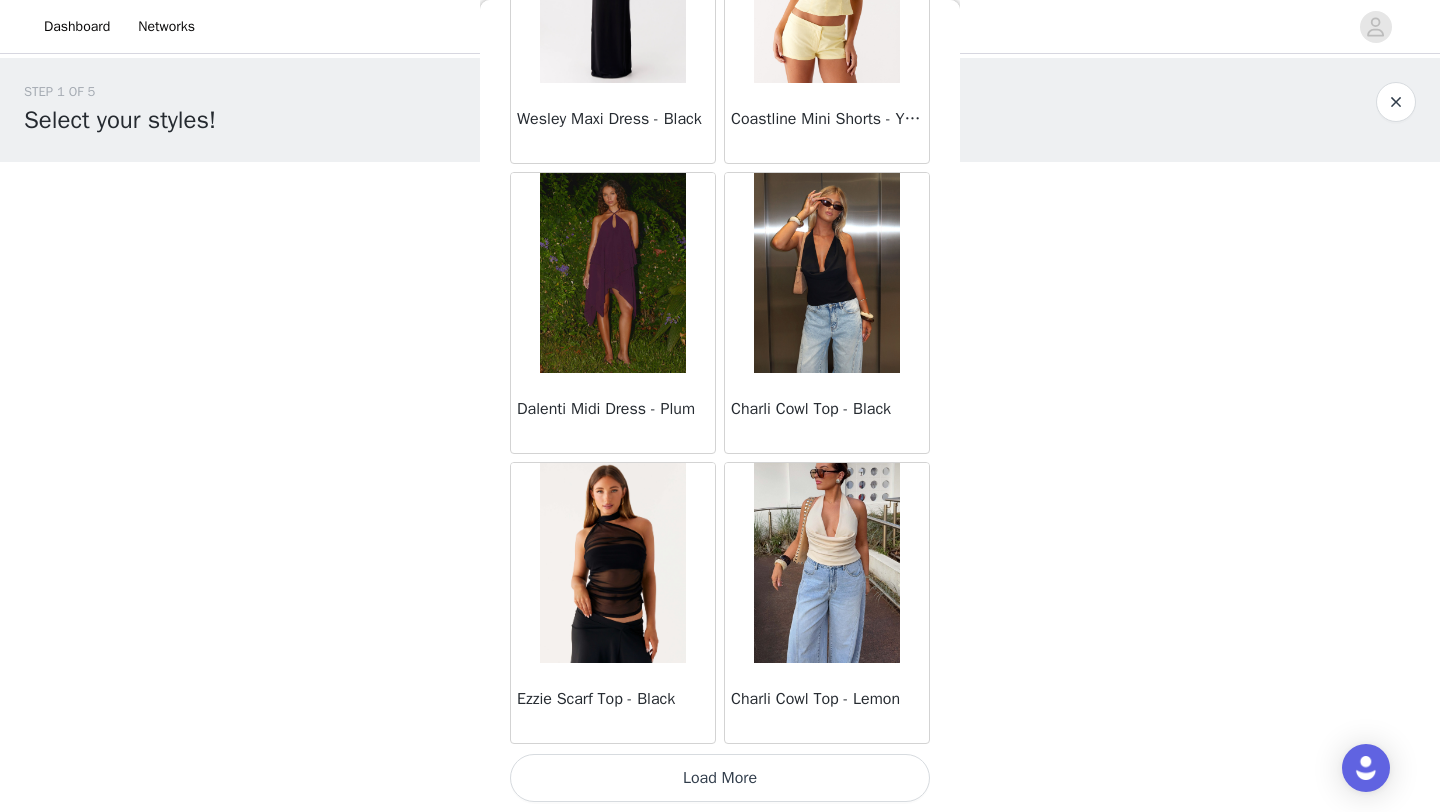 click on "Load More" at bounding box center [720, 778] 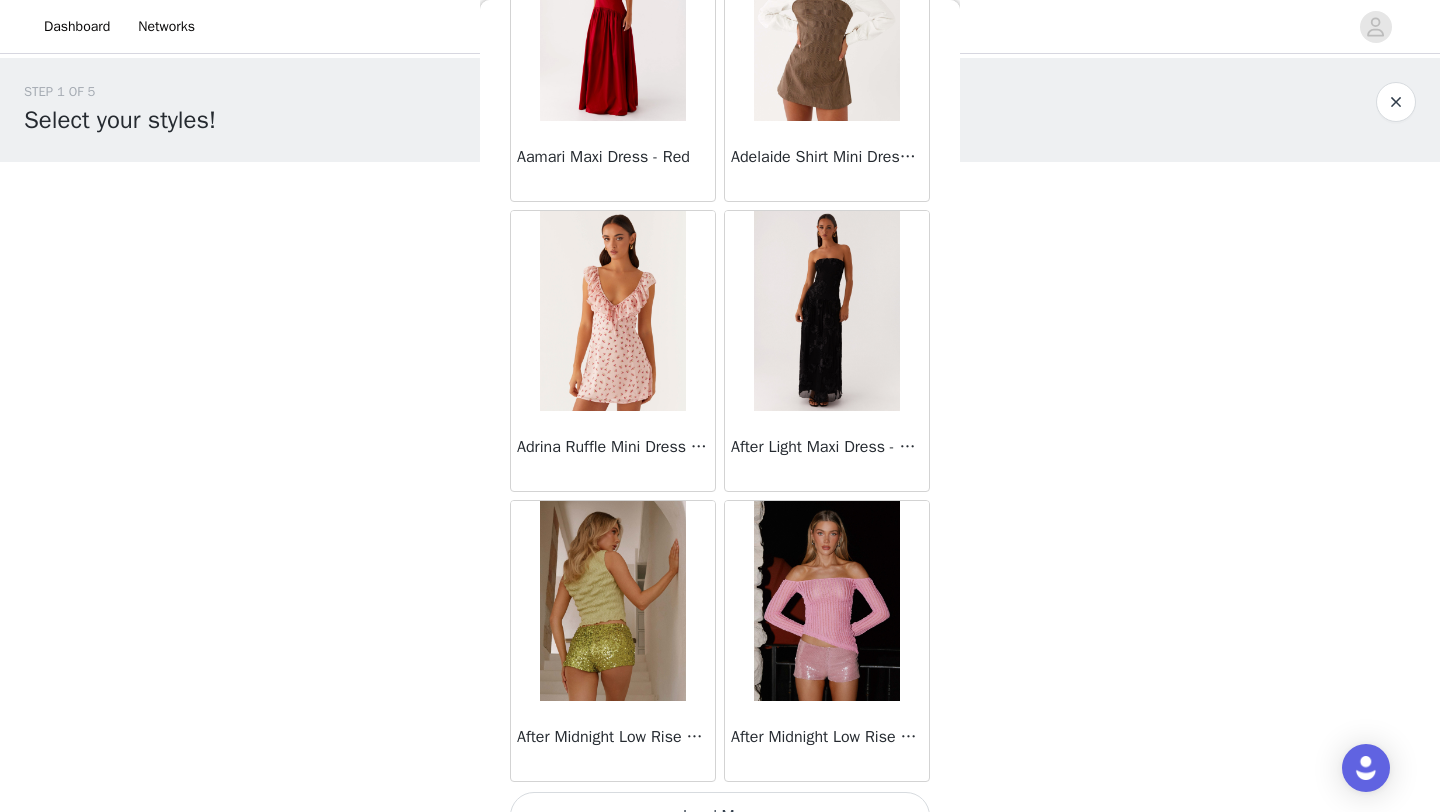 scroll, scrollTop: 77648, scrollLeft: 0, axis: vertical 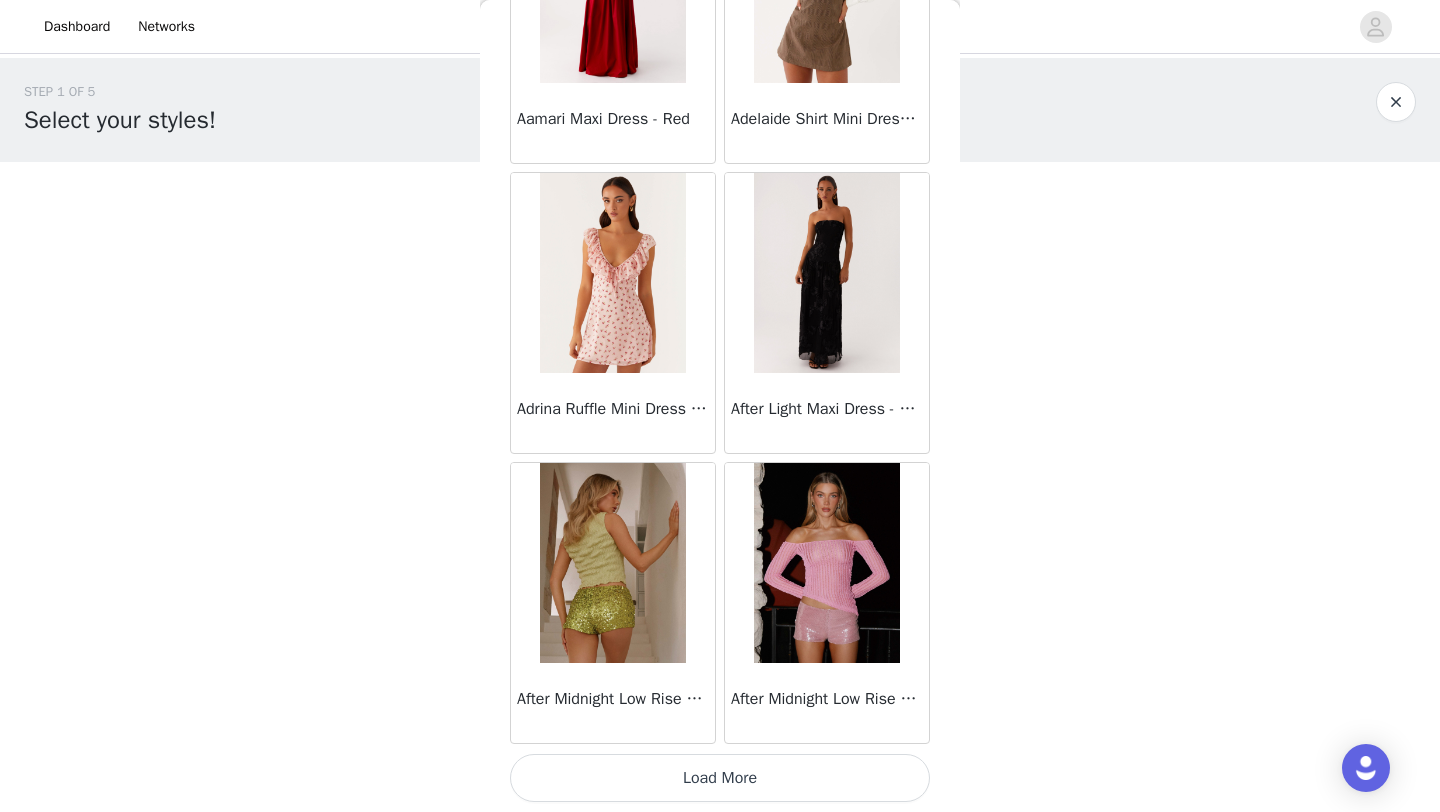 click on "Load More" at bounding box center [720, 778] 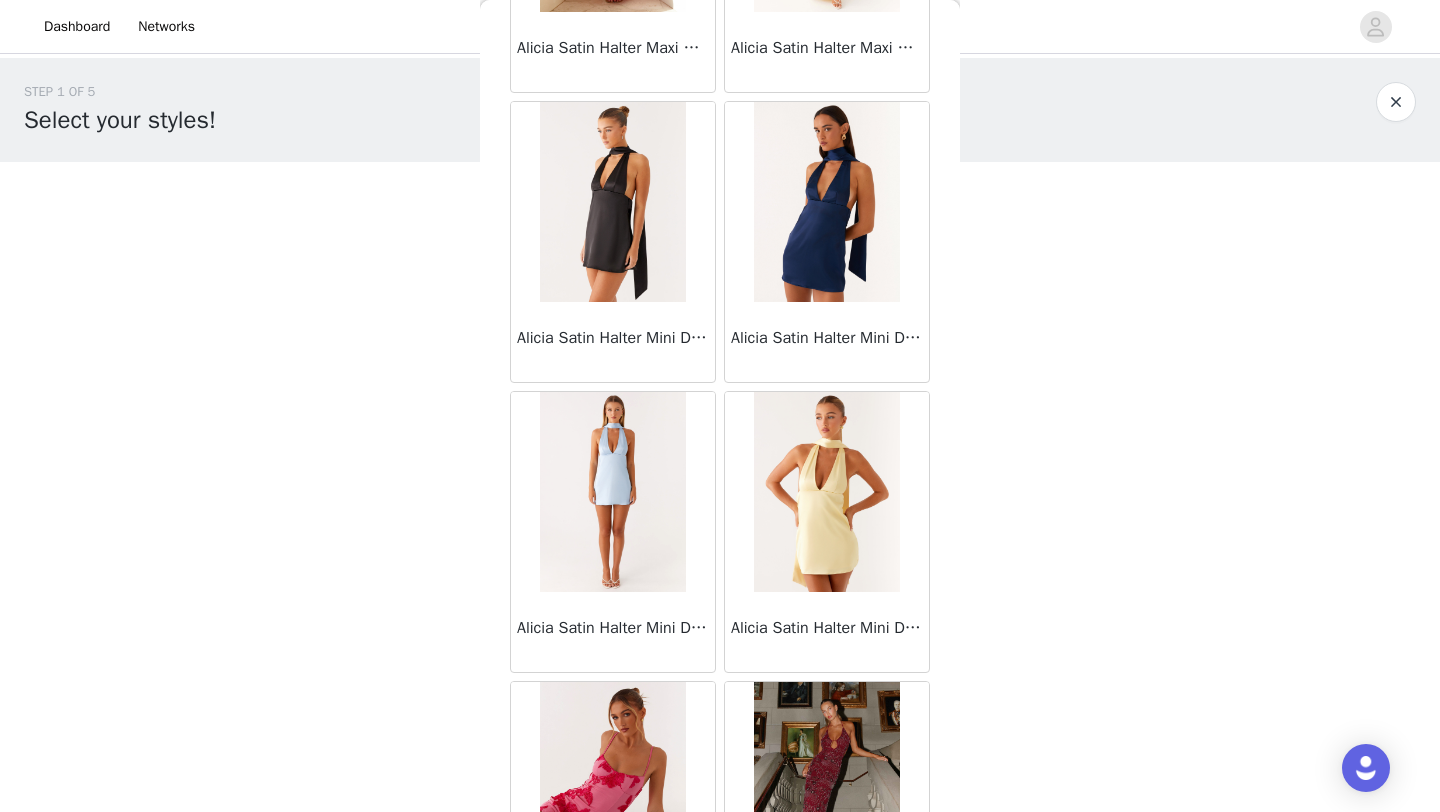 scroll, scrollTop: 80548, scrollLeft: 0, axis: vertical 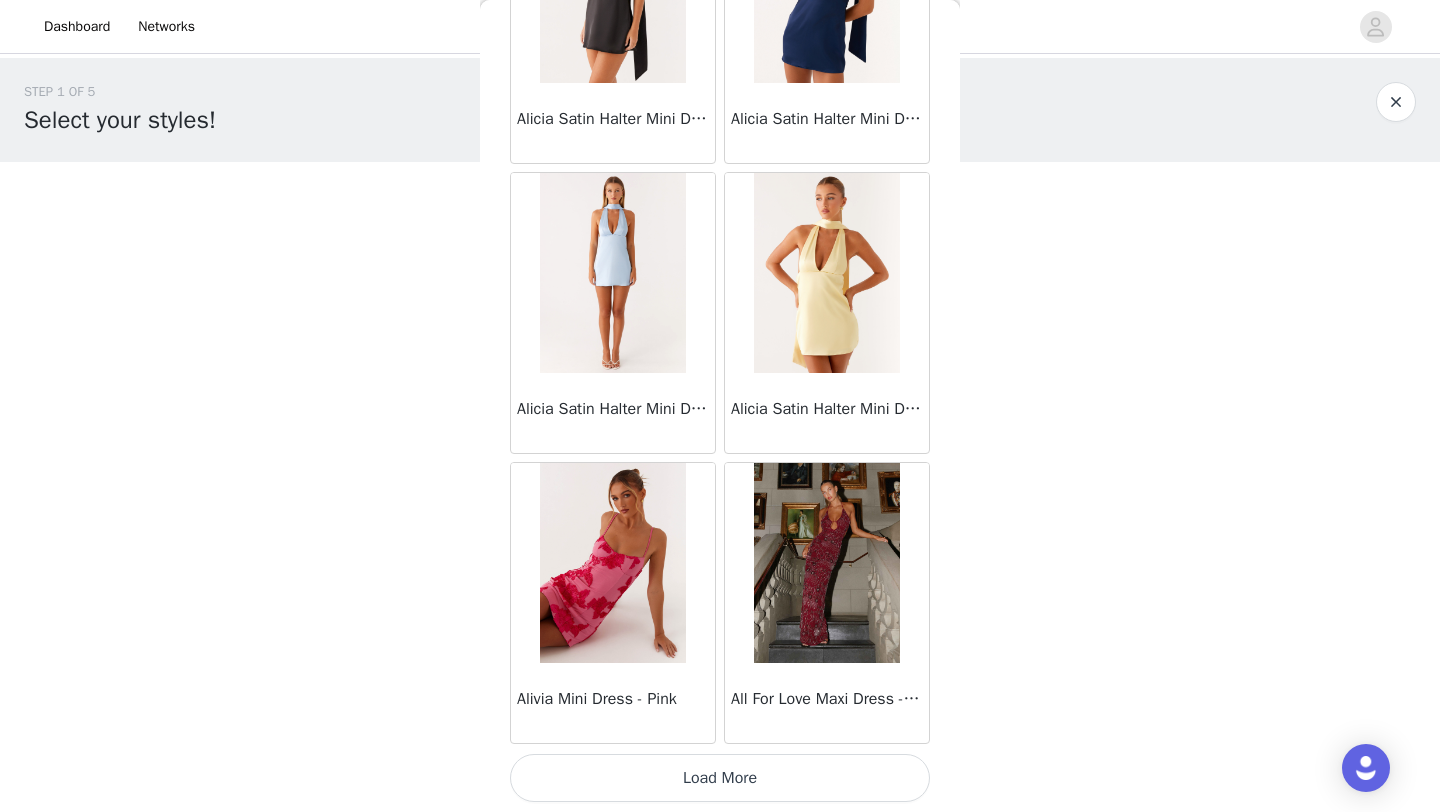 click on "Load More" at bounding box center [720, 778] 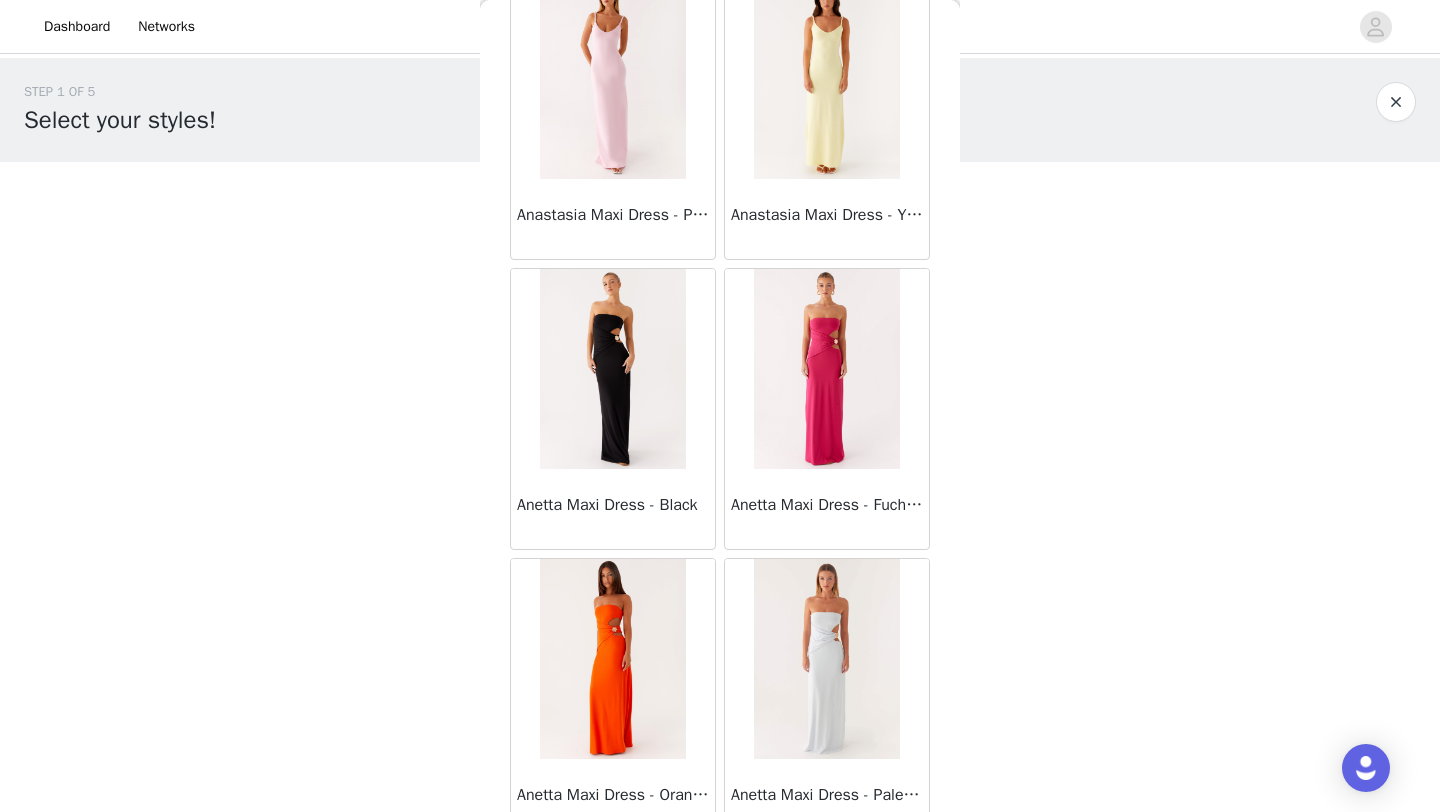 scroll, scrollTop: 83448, scrollLeft: 0, axis: vertical 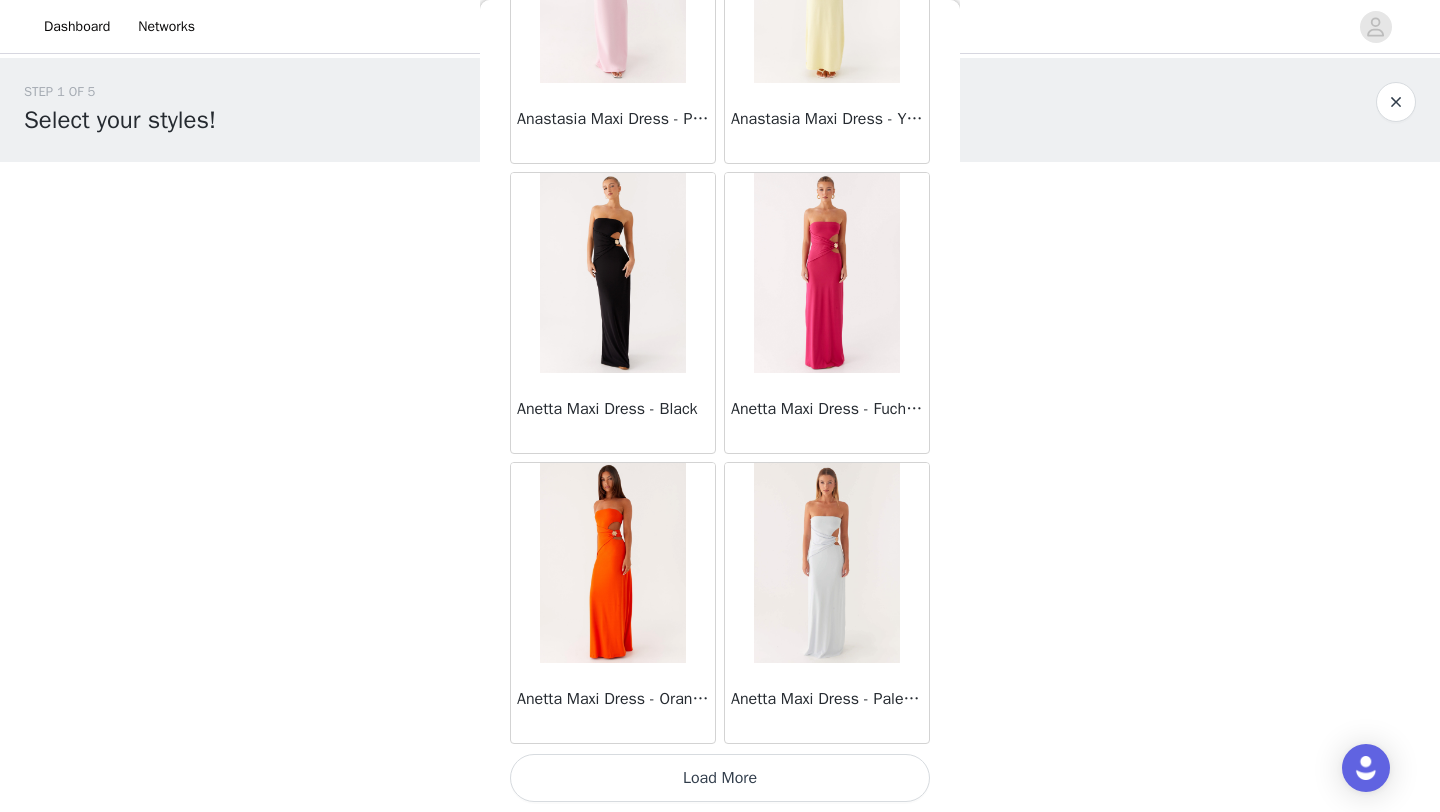 click on "Load More" at bounding box center [720, 778] 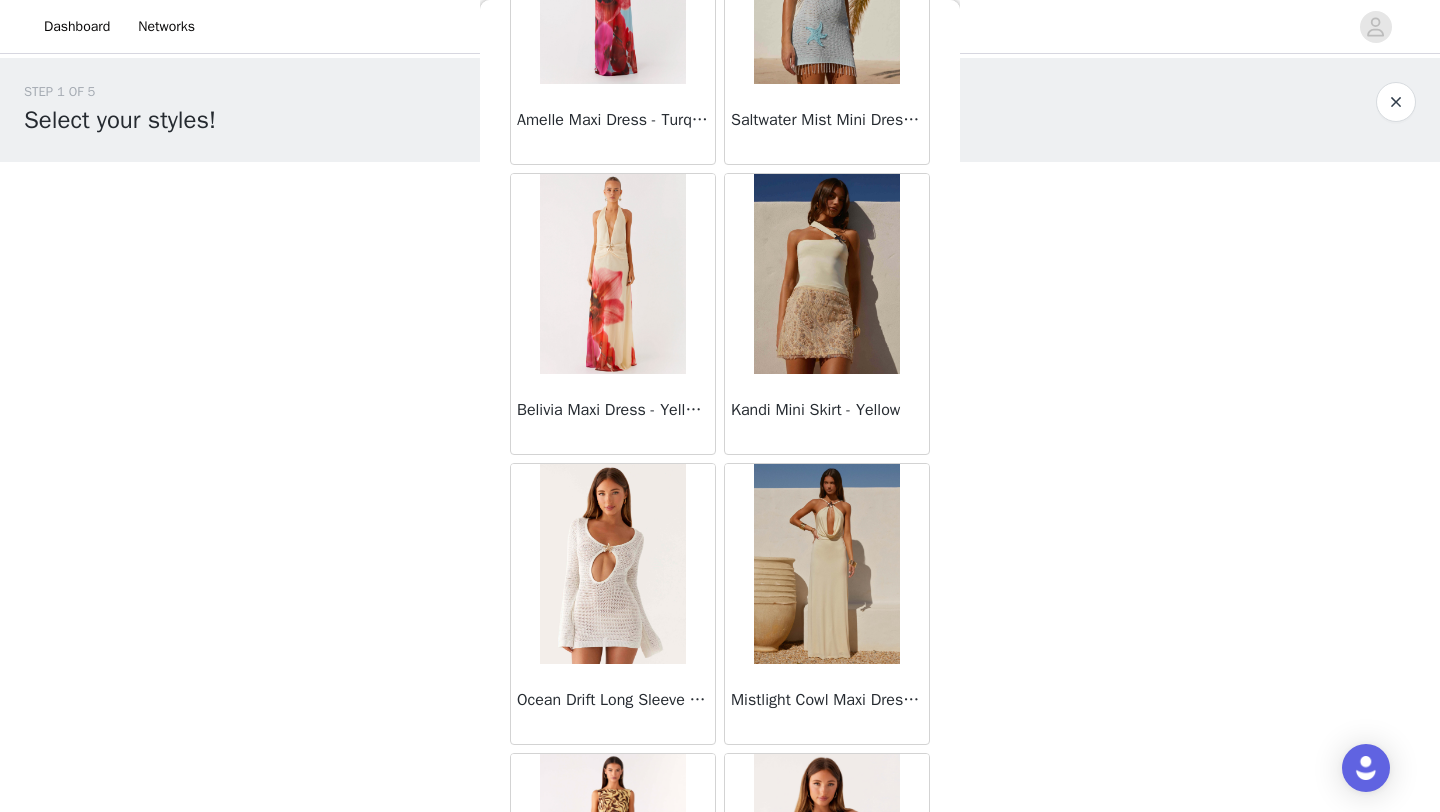 scroll, scrollTop: 64864, scrollLeft: 0, axis: vertical 